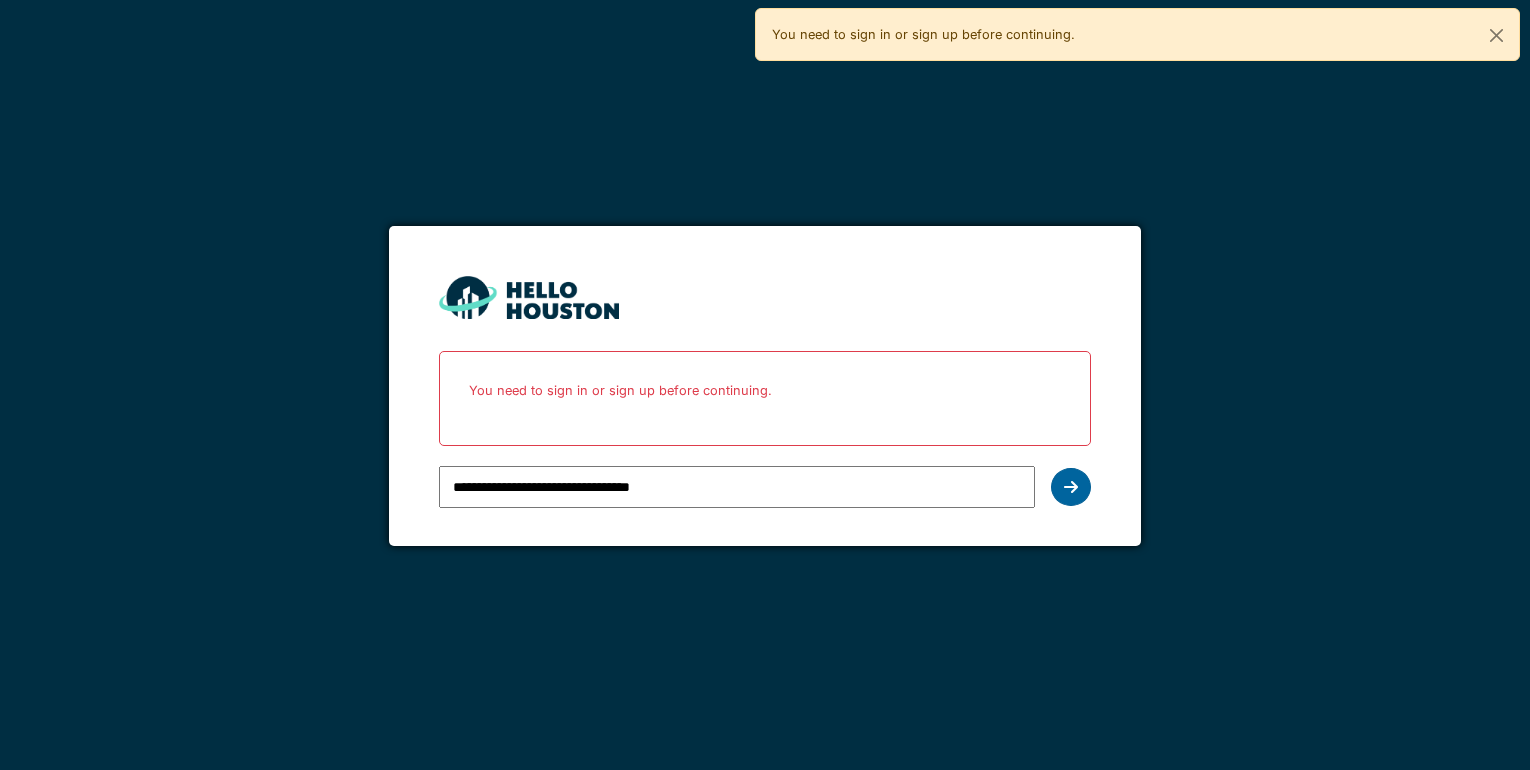 scroll, scrollTop: 0, scrollLeft: 0, axis: both 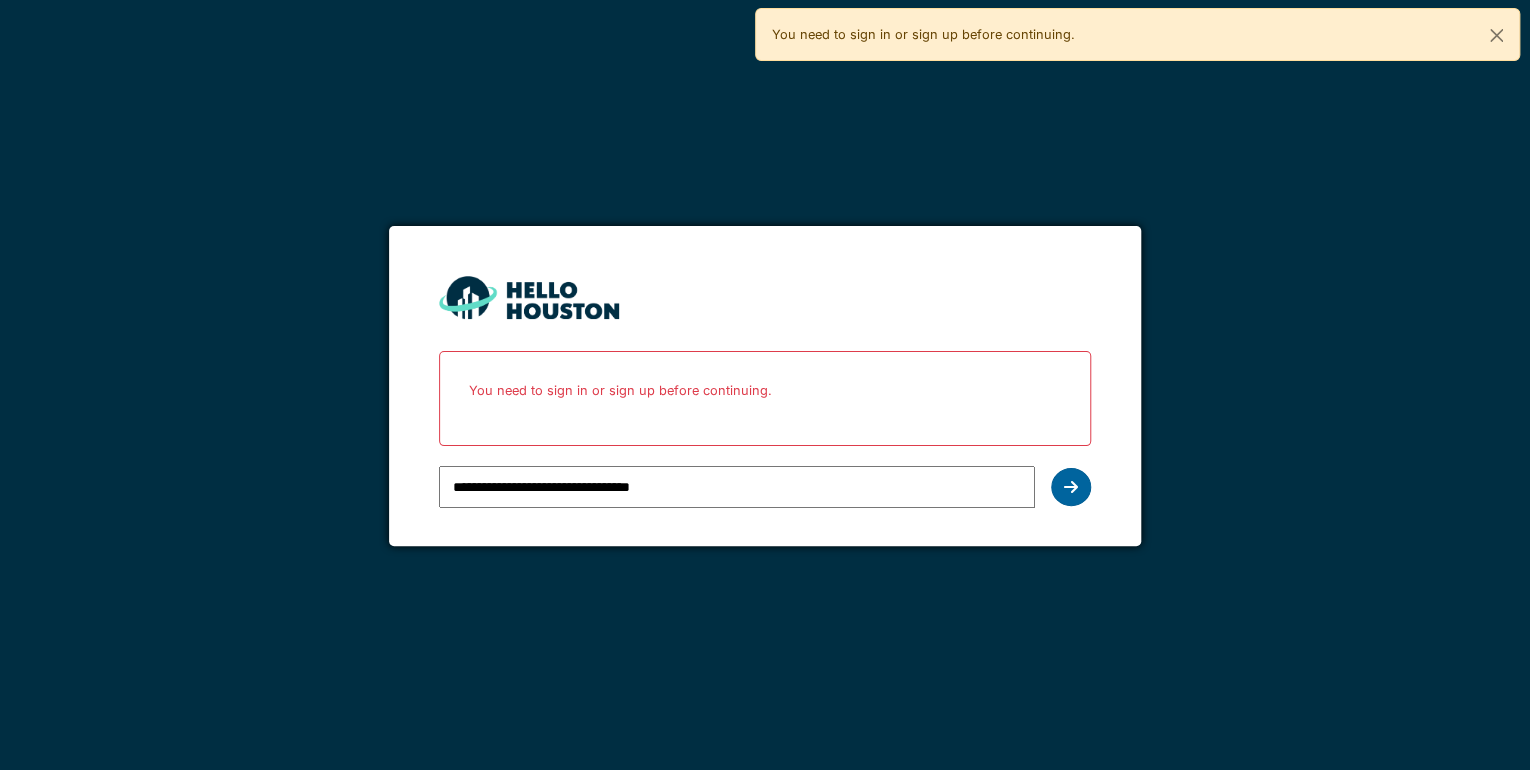 click at bounding box center (1071, 487) 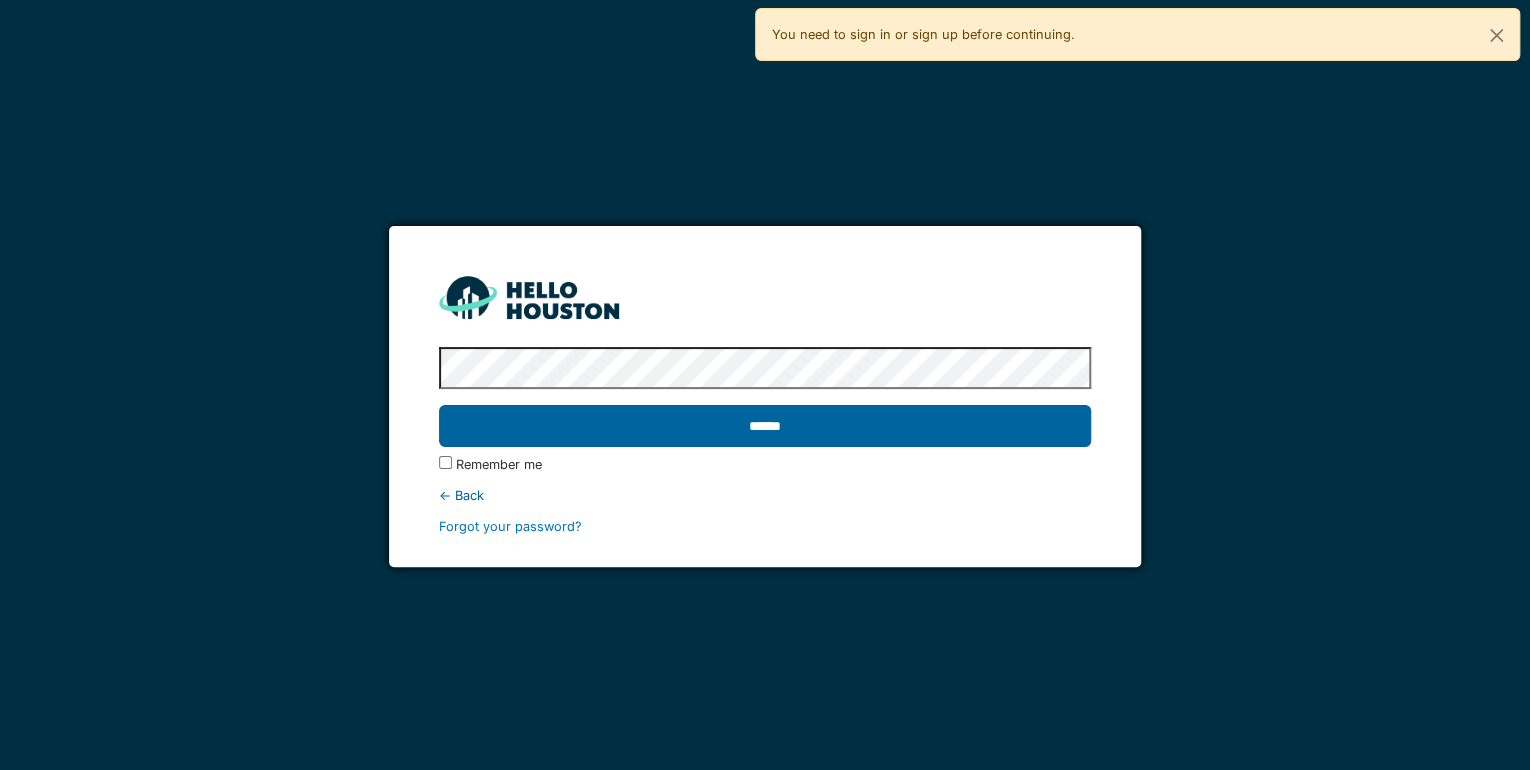 click on "******" at bounding box center [765, 426] 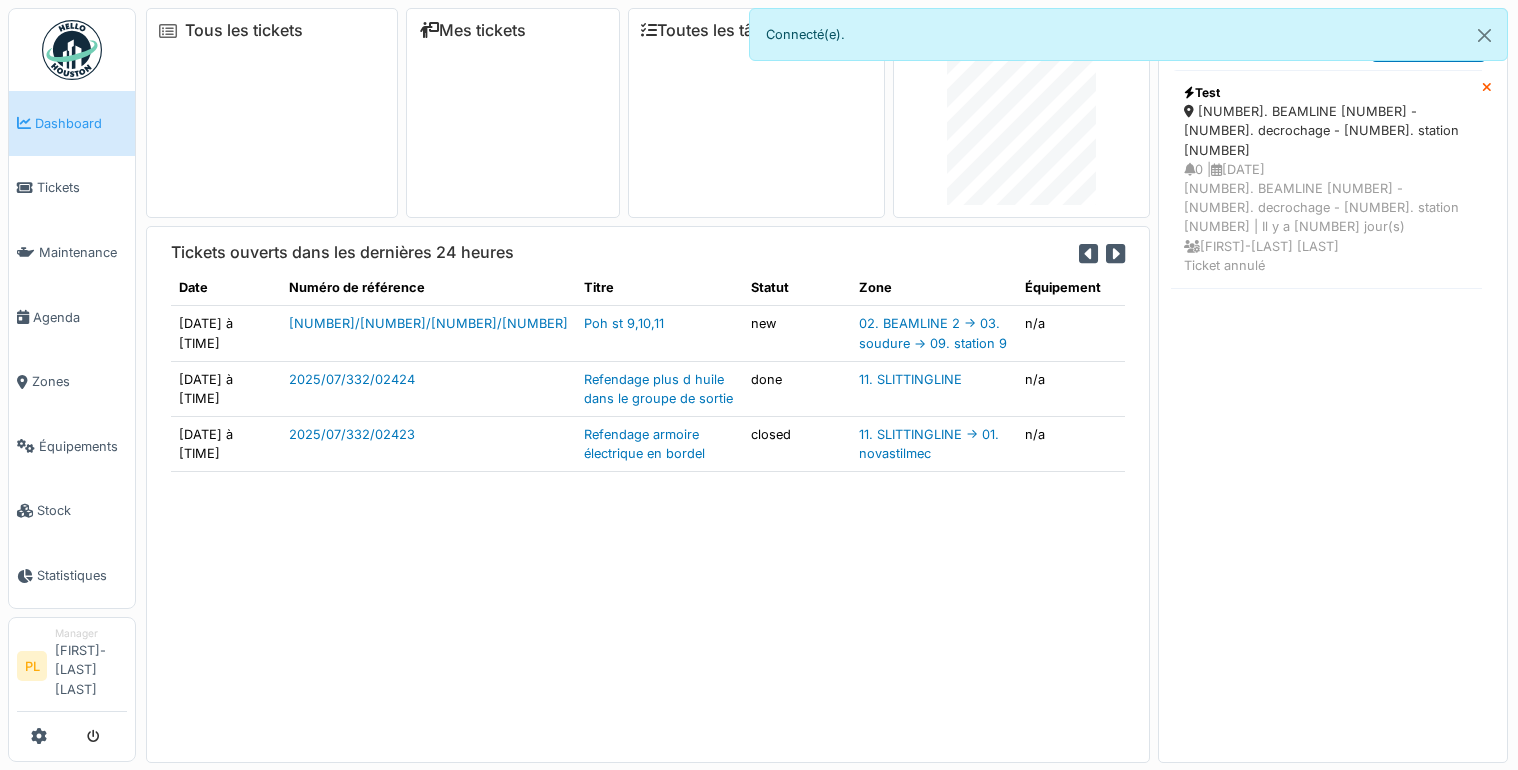 scroll, scrollTop: 0, scrollLeft: 0, axis: both 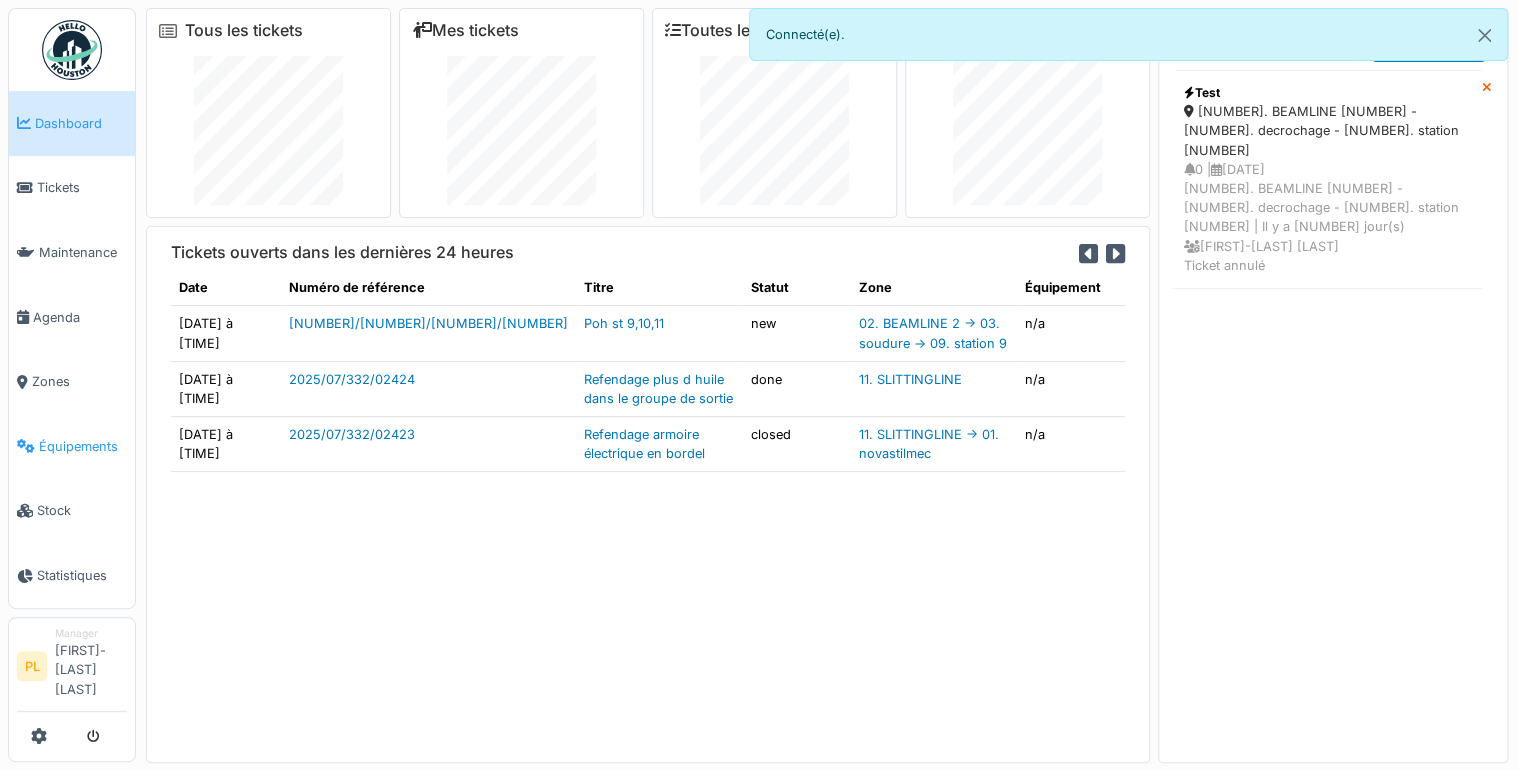 click on "Équipements" at bounding box center [83, 446] 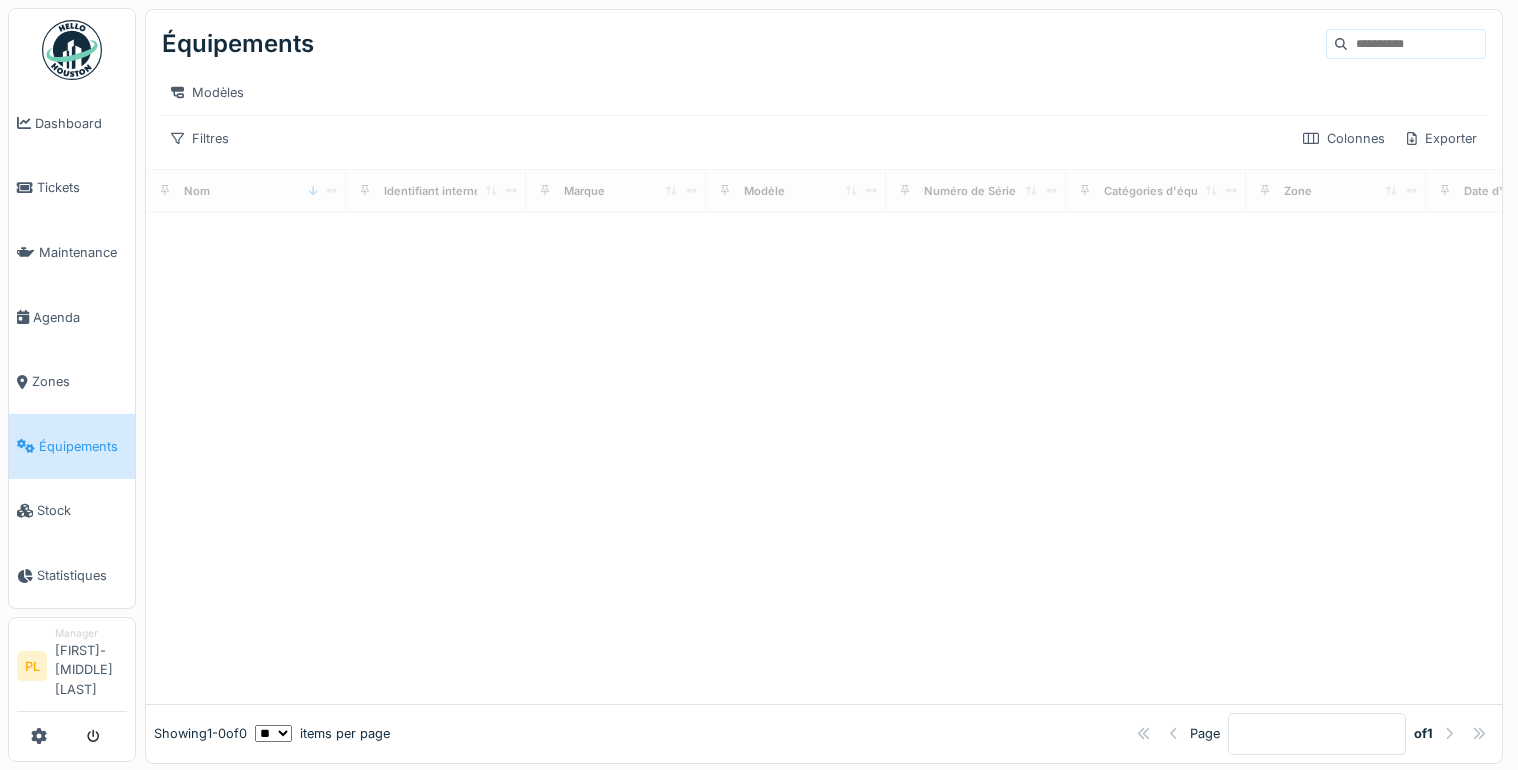 scroll, scrollTop: 0, scrollLeft: 0, axis: both 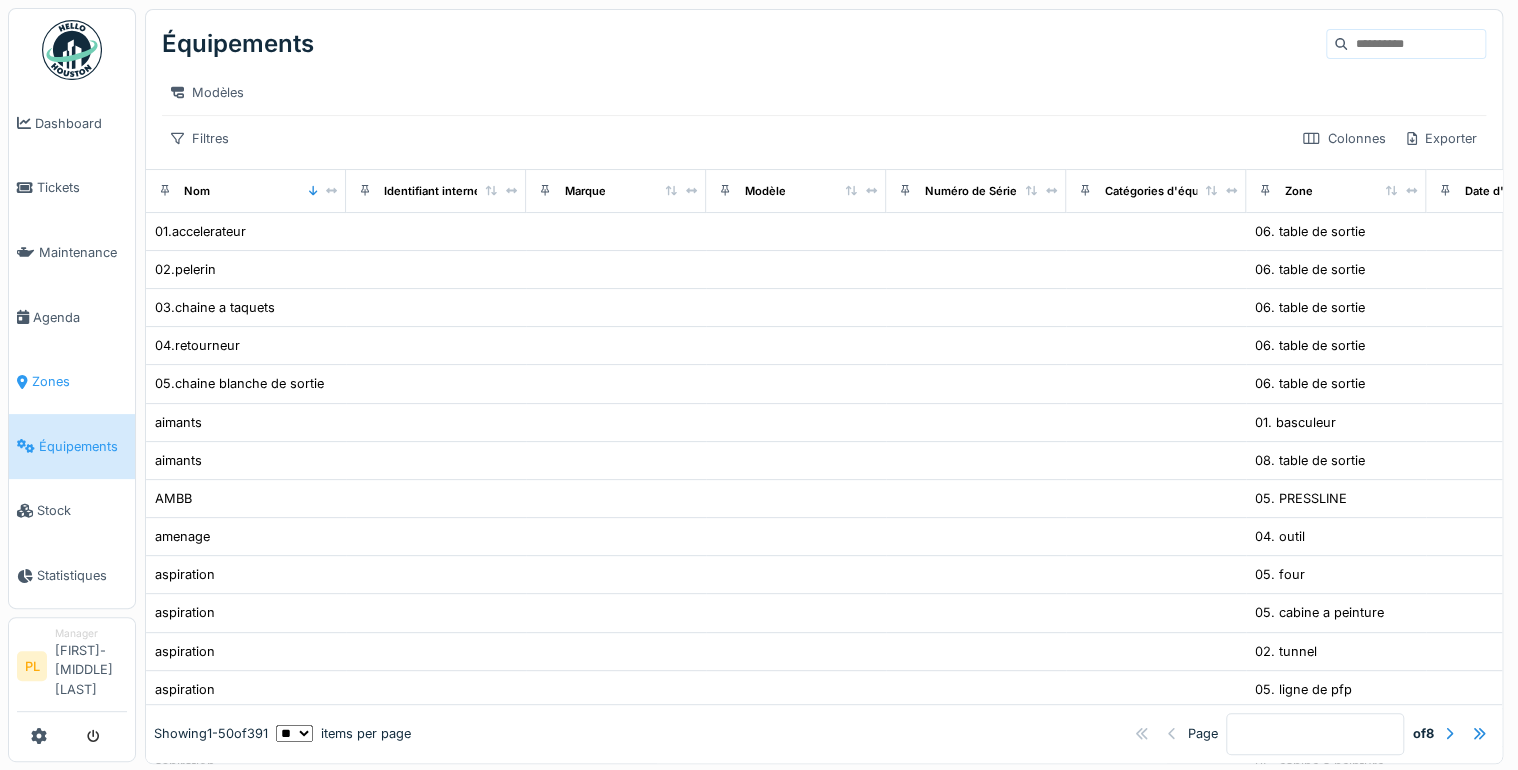 click on "Zones" at bounding box center [79, 381] 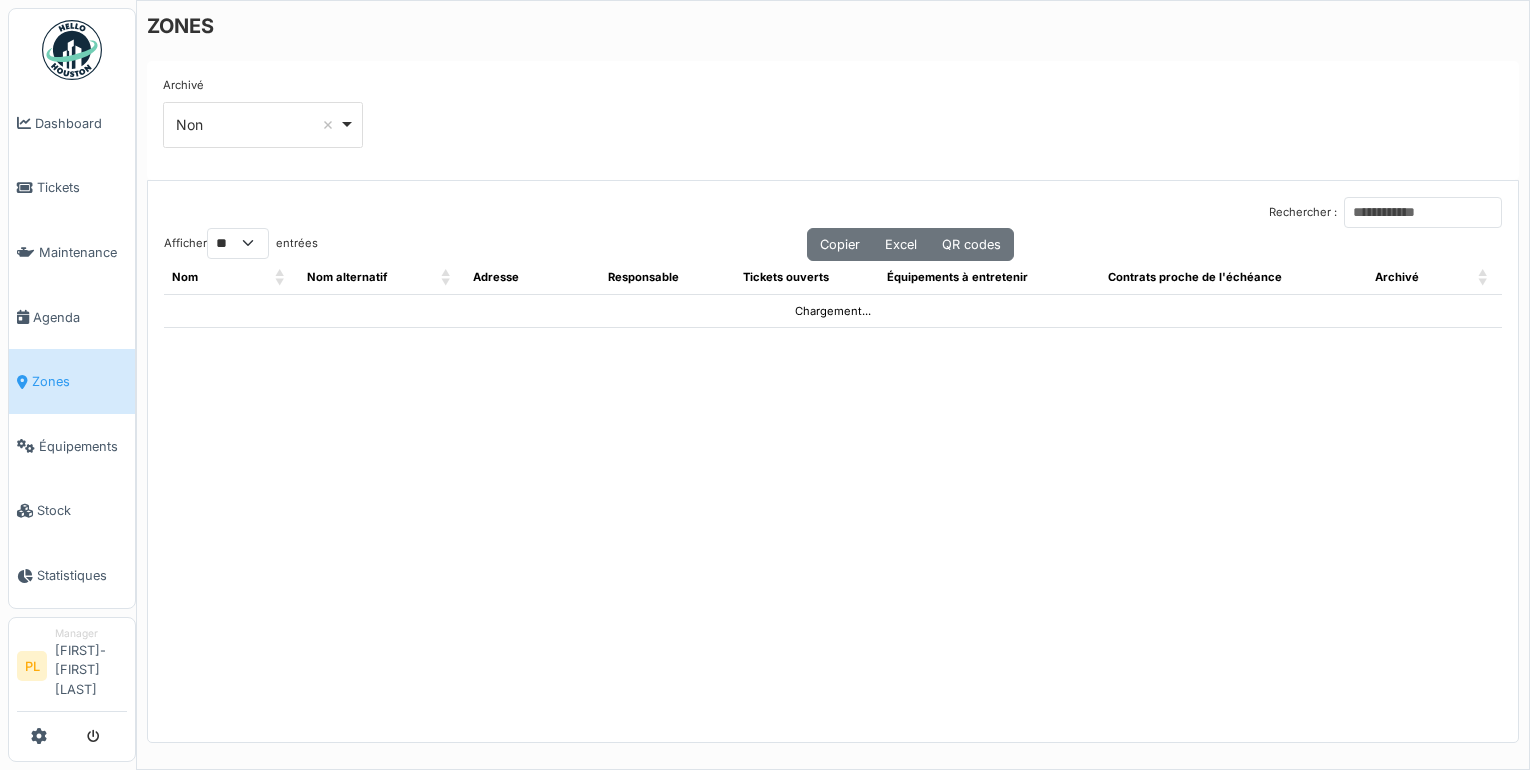 select on "**" 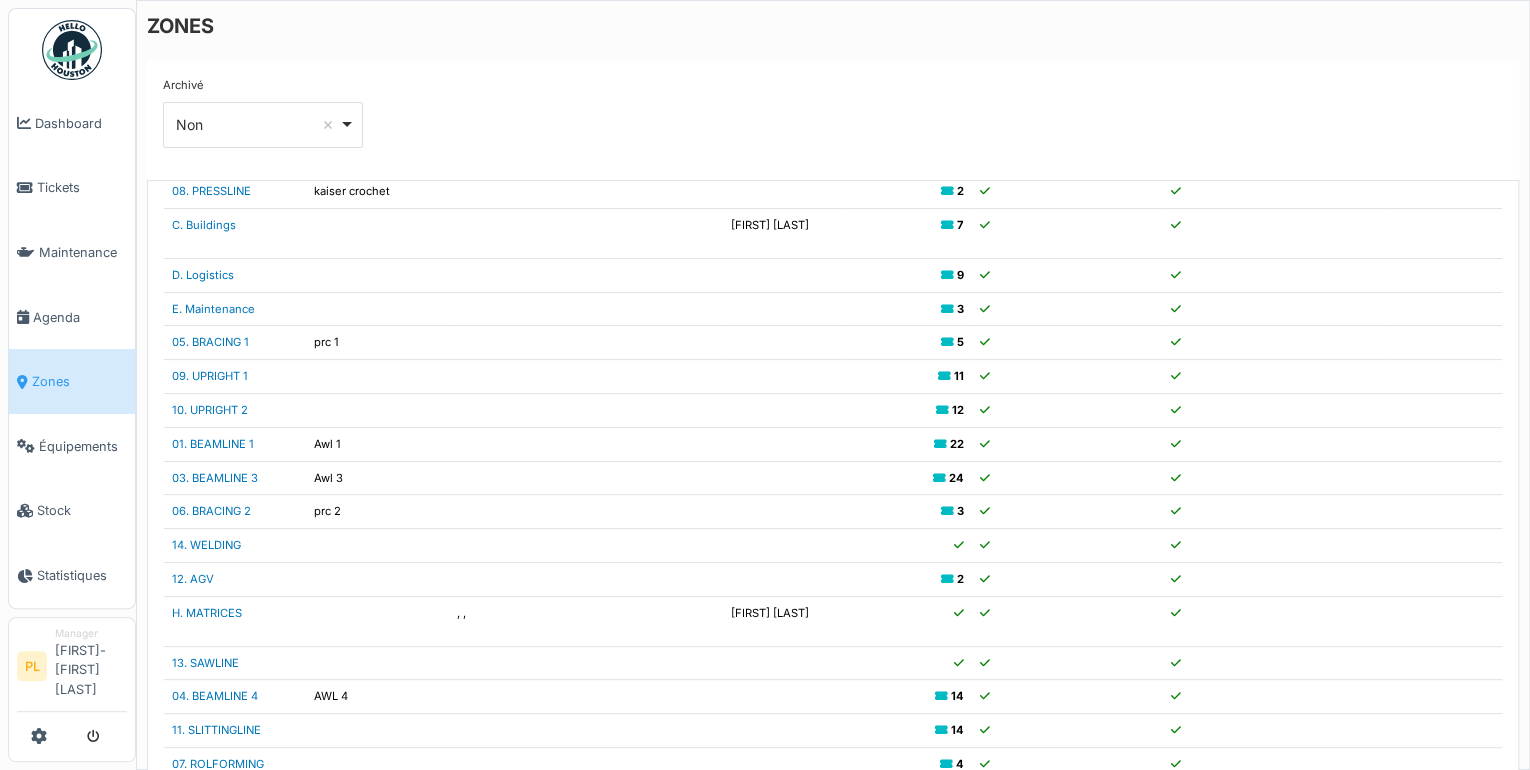 scroll, scrollTop: 216, scrollLeft: 0, axis: vertical 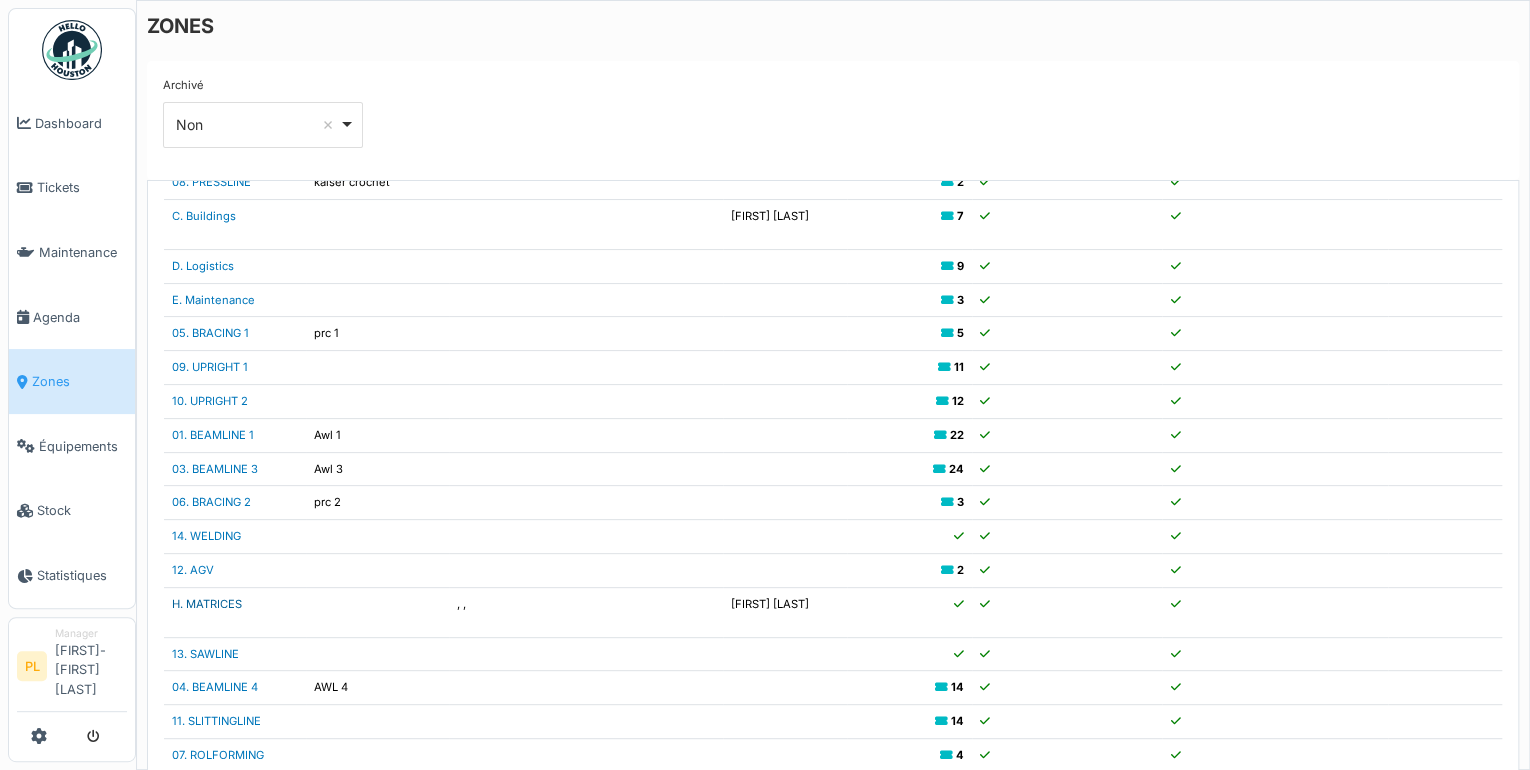 click on "H. MATRICES" at bounding box center [207, 604] 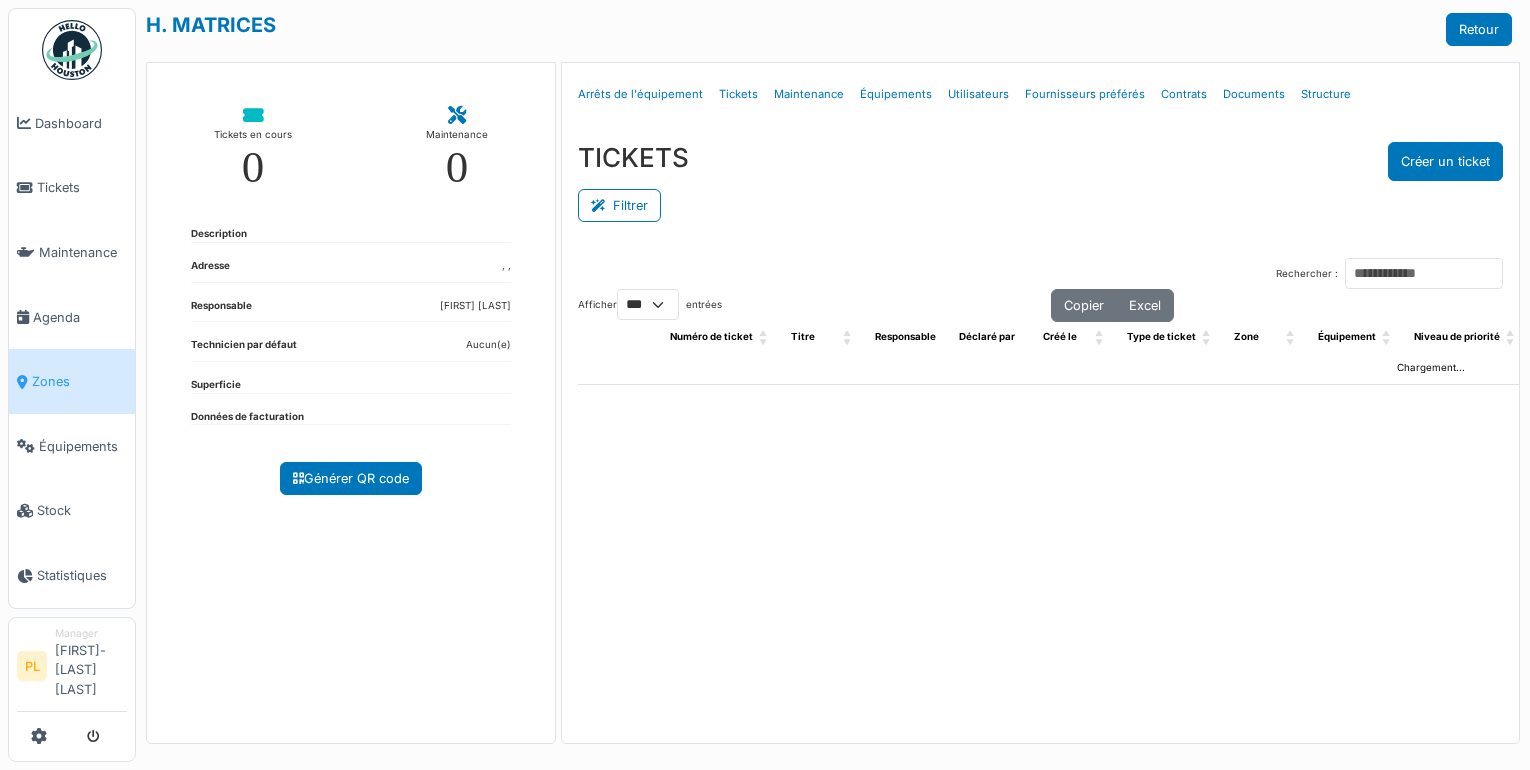 select on "***" 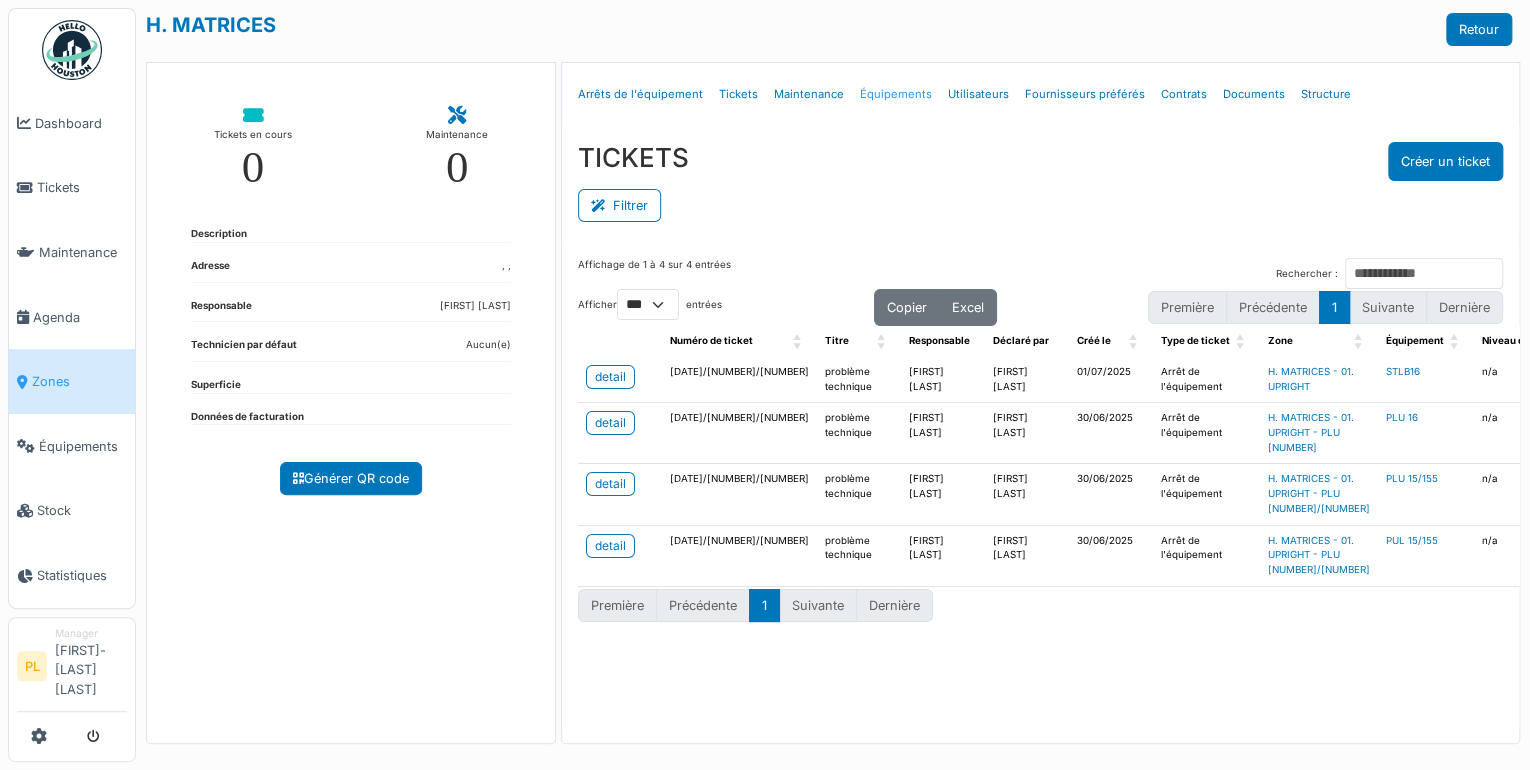 click on "Équipements" at bounding box center (896, 94) 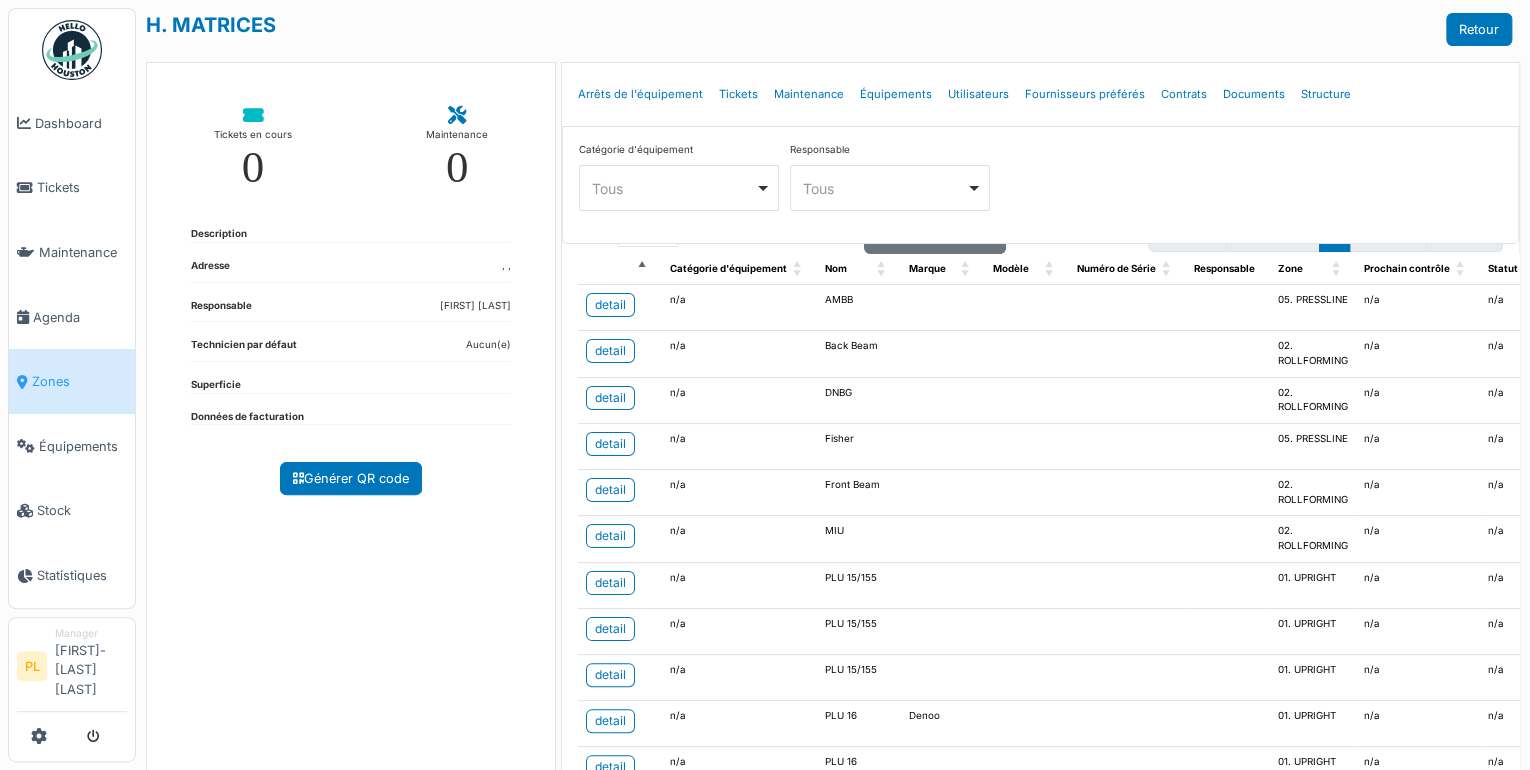 scroll, scrollTop: 0, scrollLeft: 0, axis: both 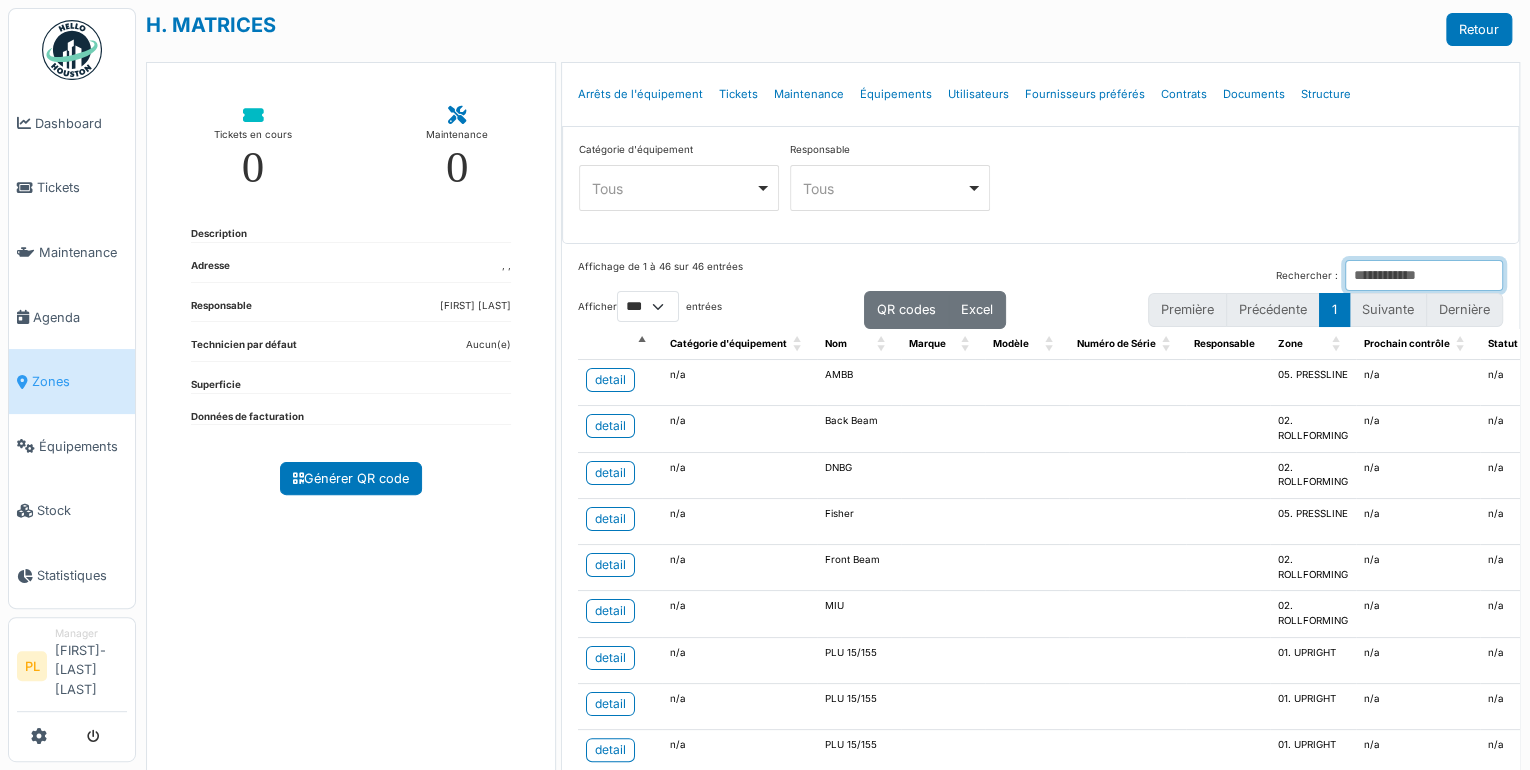 click on "Rechercher :" at bounding box center [1424, 275] 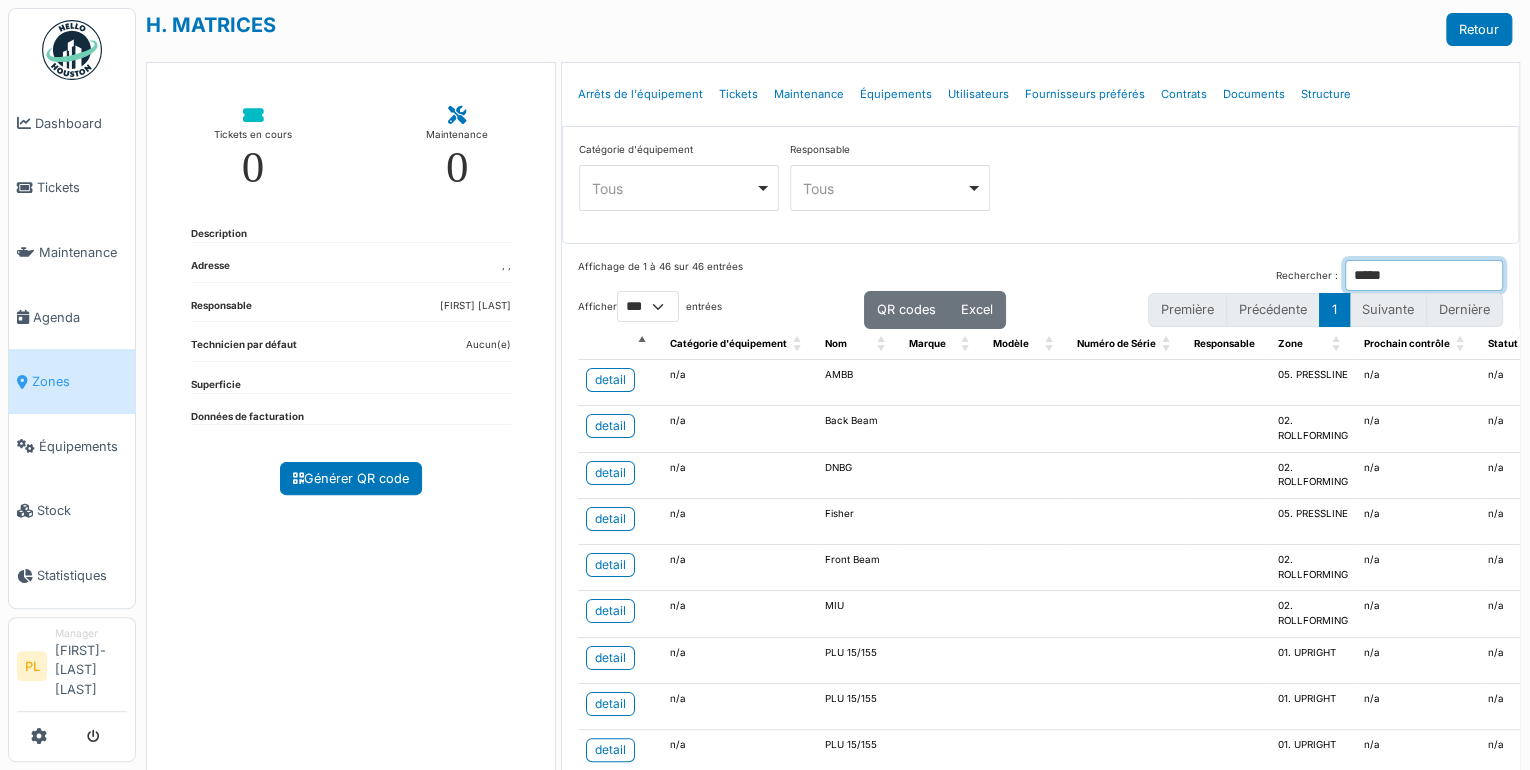type on "******" 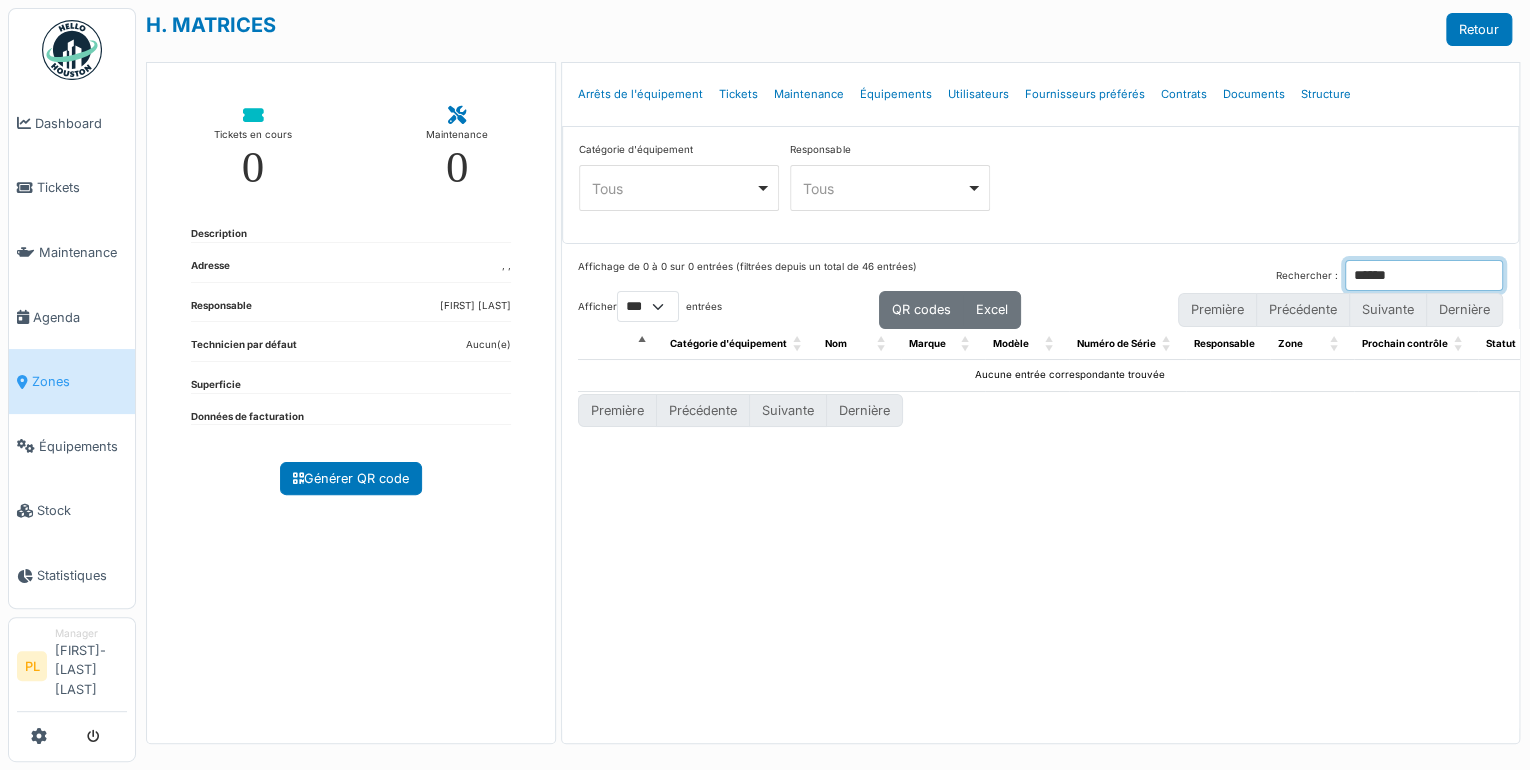 drag, startPoint x: 1404, startPoint y: 280, endPoint x: 1208, endPoint y: 268, distance: 196.367 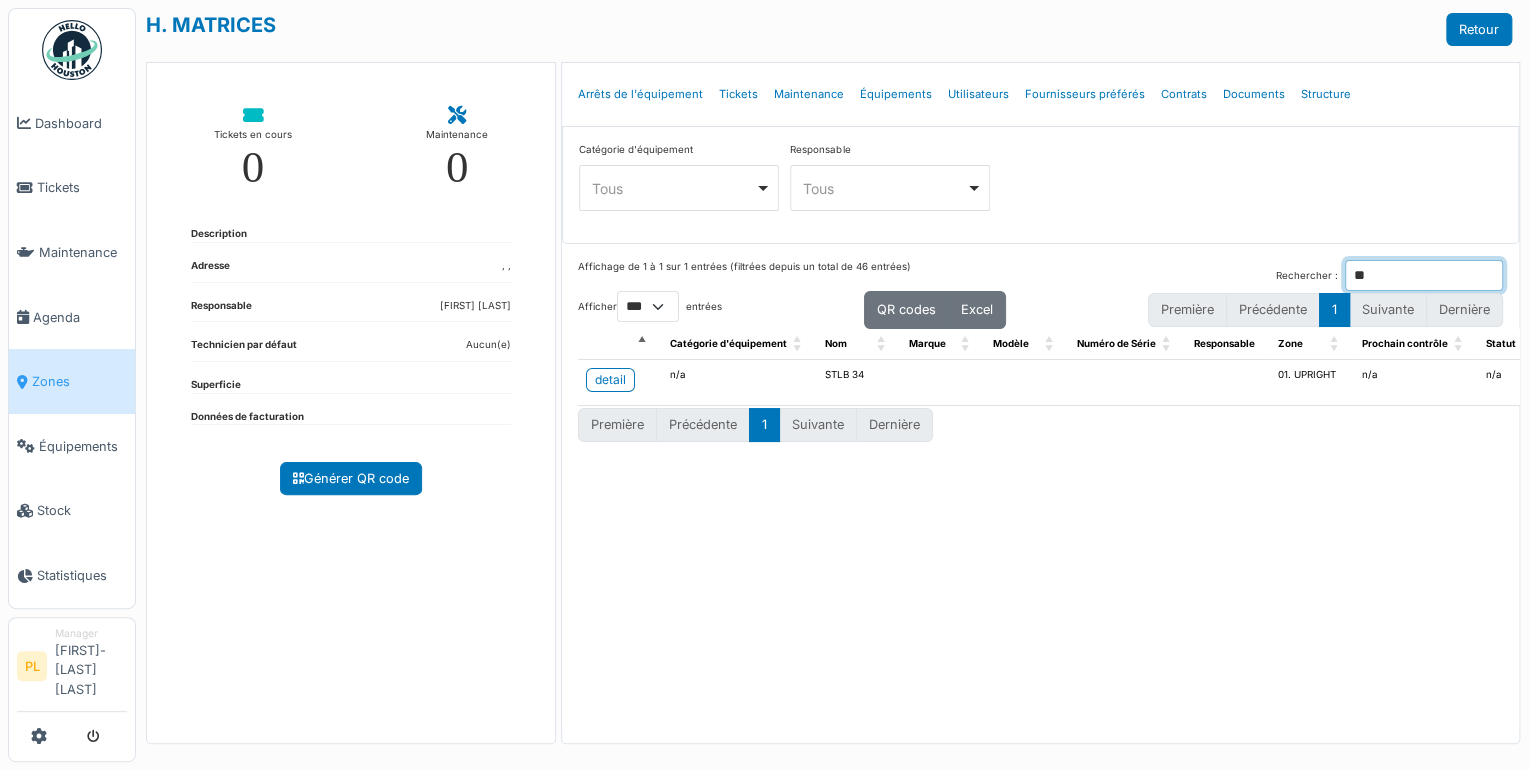 type on "*" 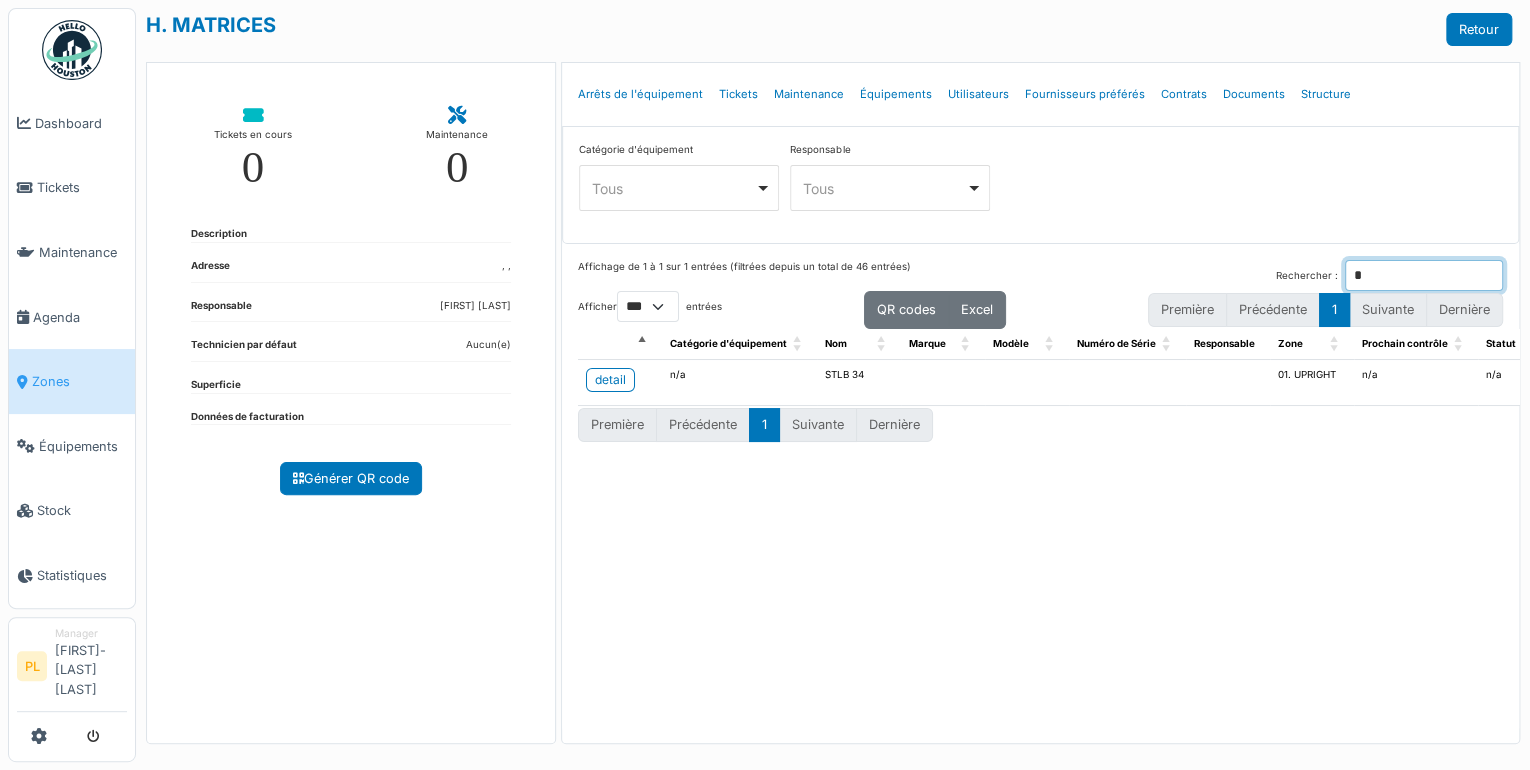 type 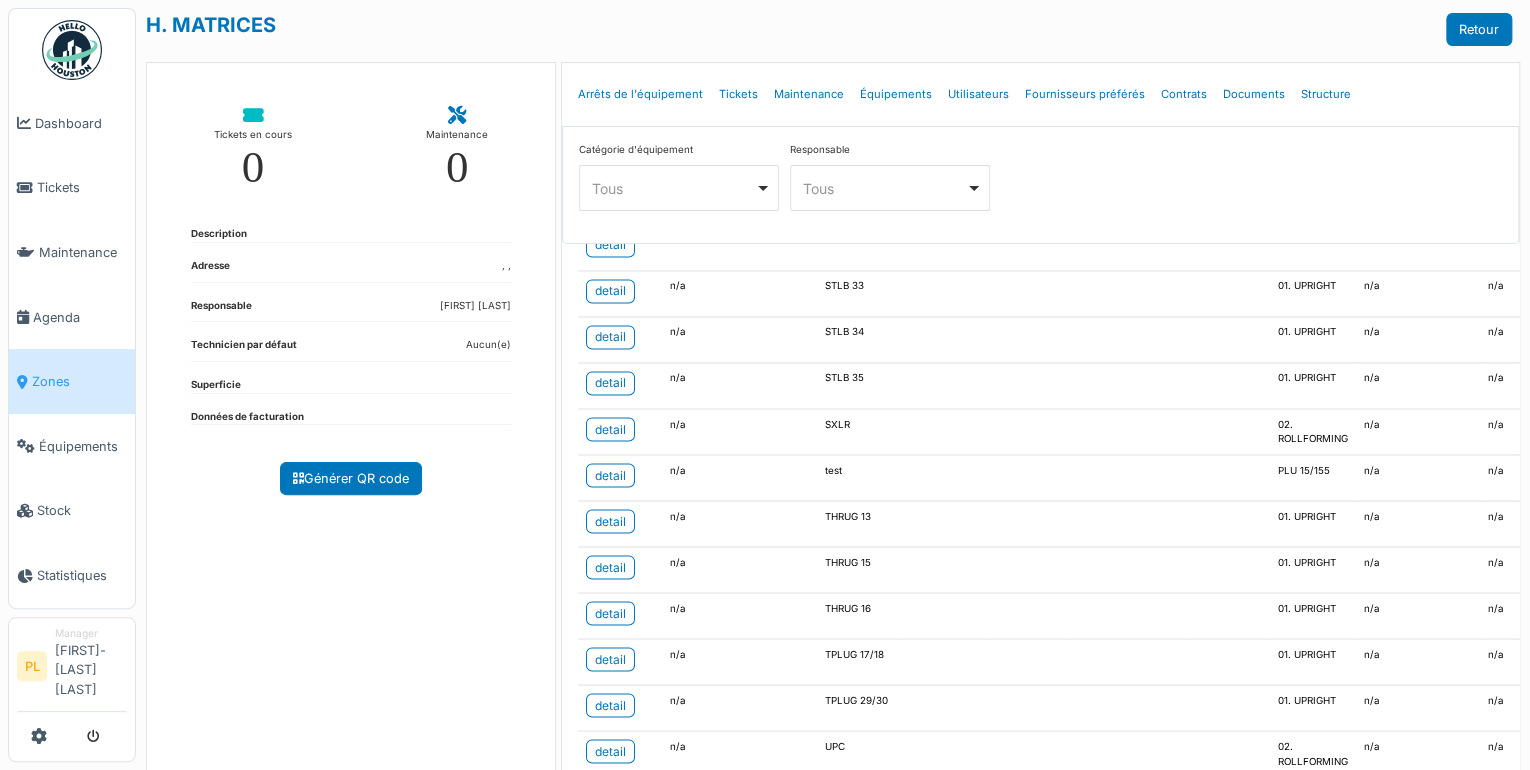 scroll, scrollTop: 1760, scrollLeft: 0, axis: vertical 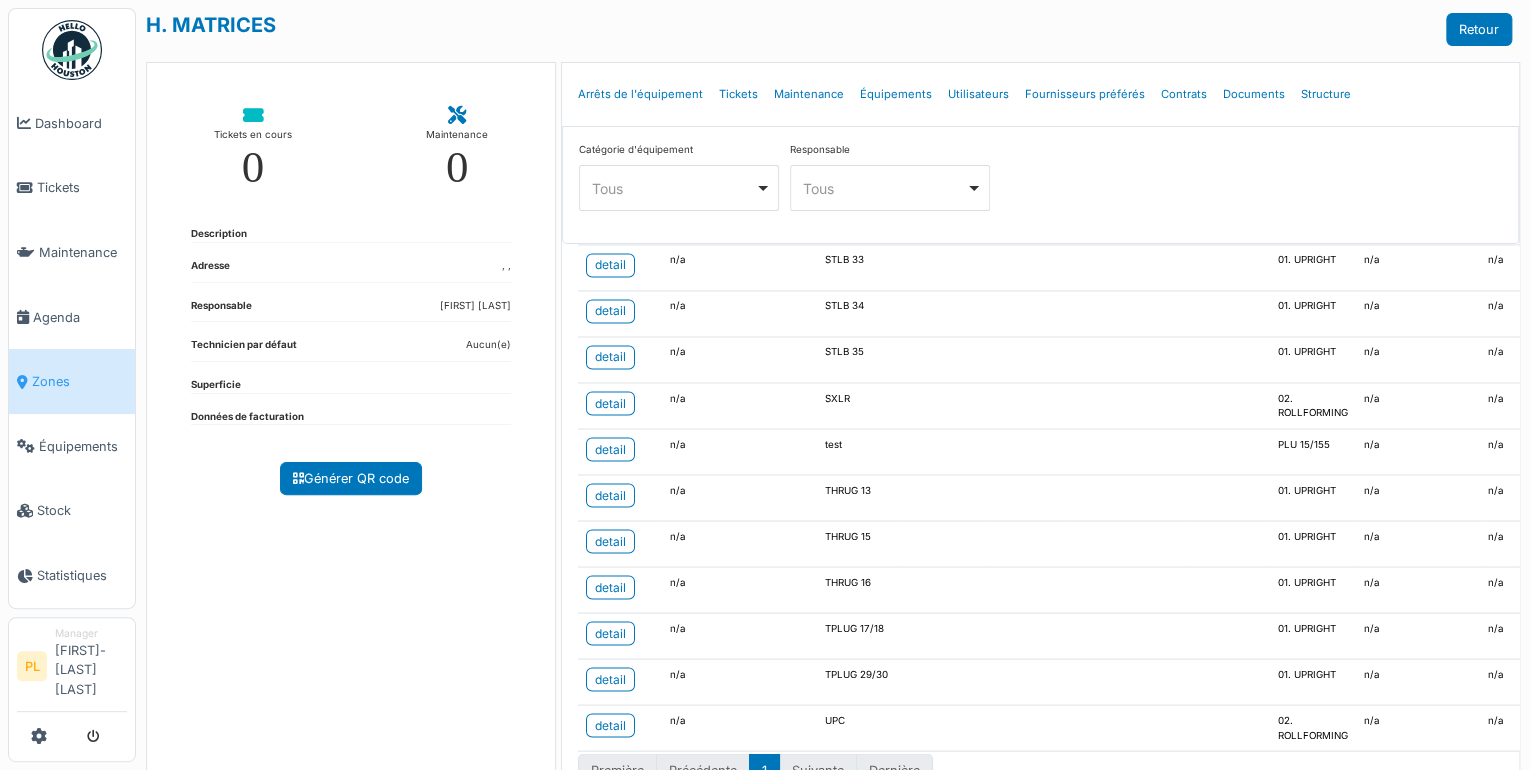 click on "n/a" at bounding box center [1418, 727] 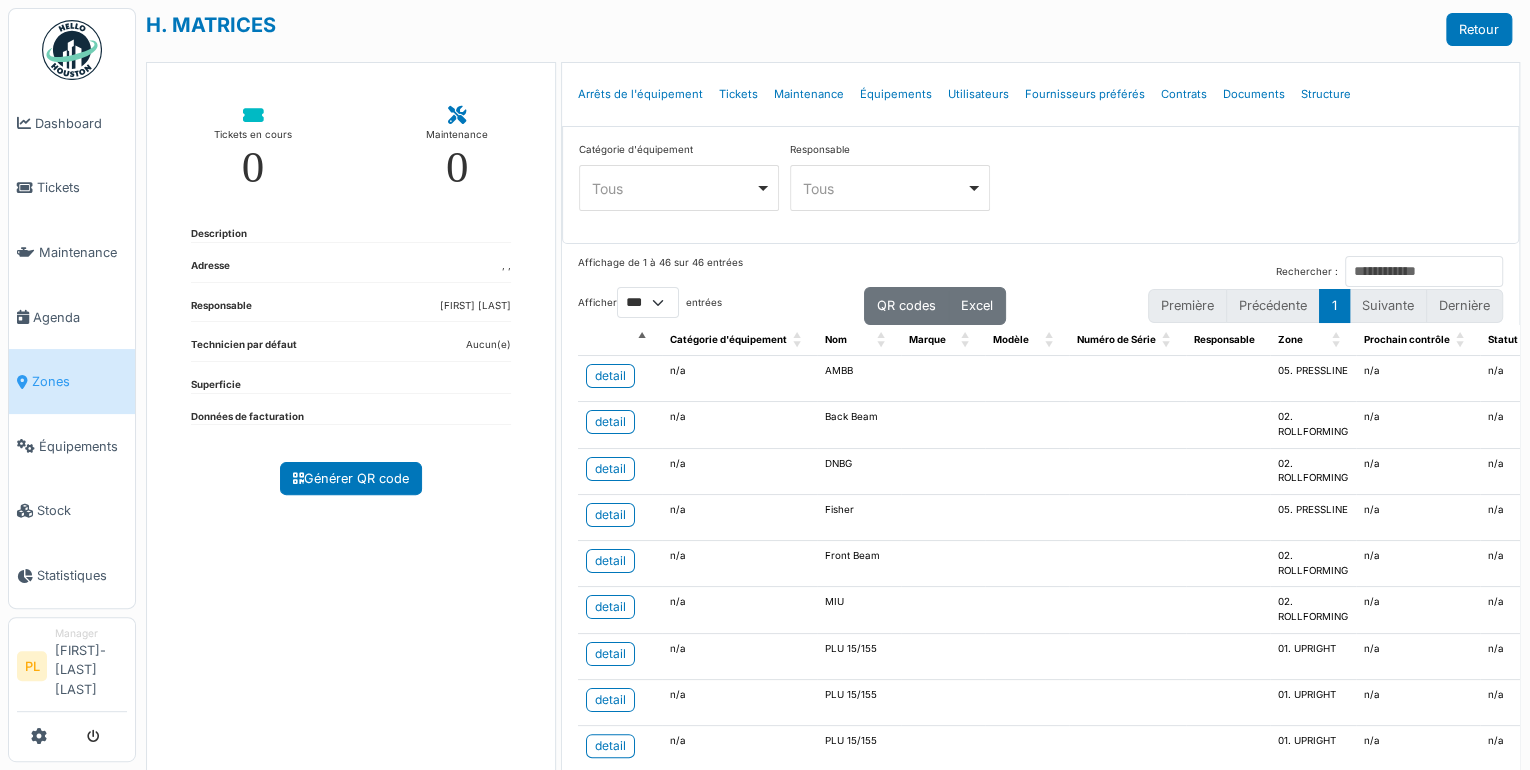 scroll, scrollTop: 0, scrollLeft: 0, axis: both 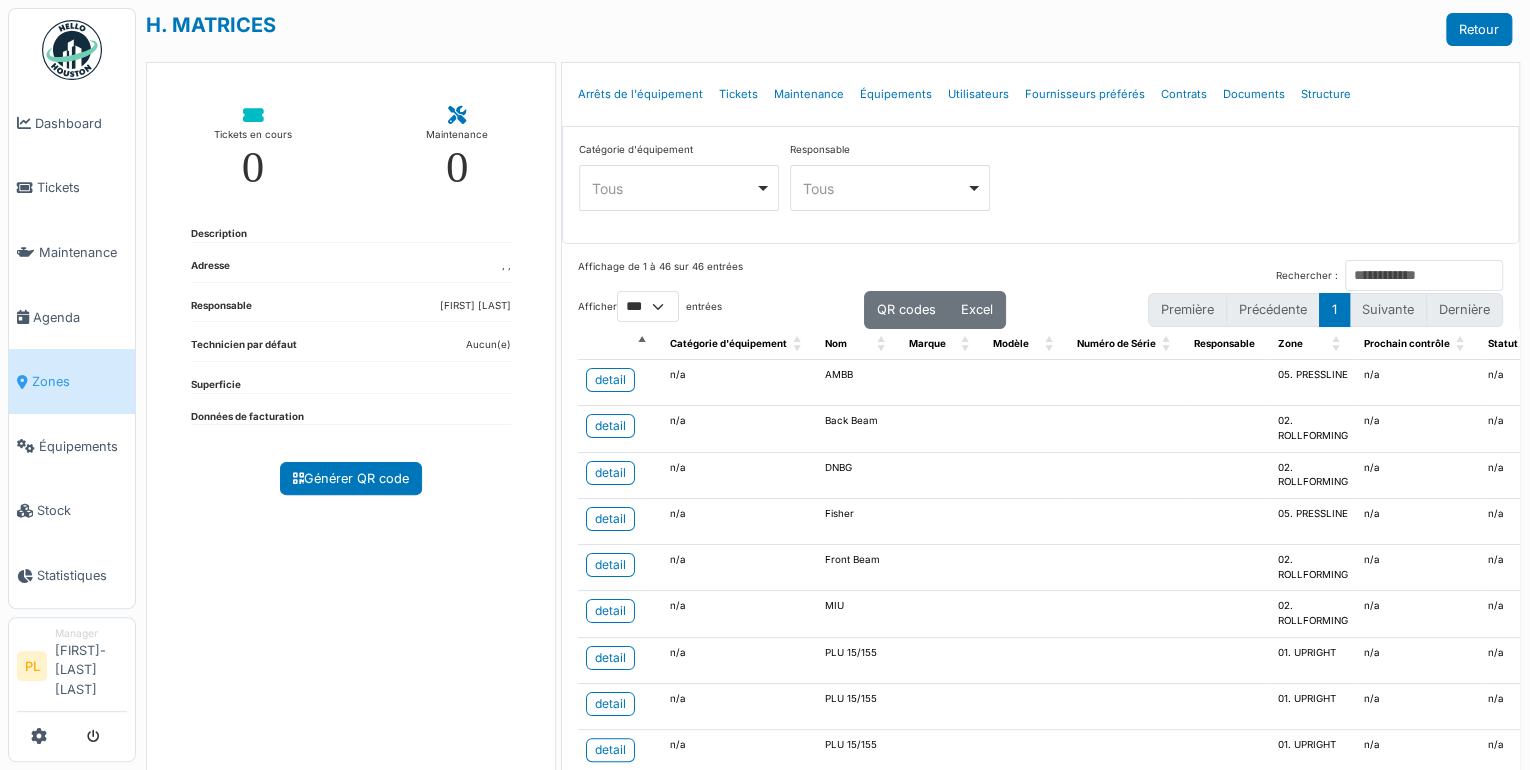 click on "n/a" at bounding box center (739, 383) 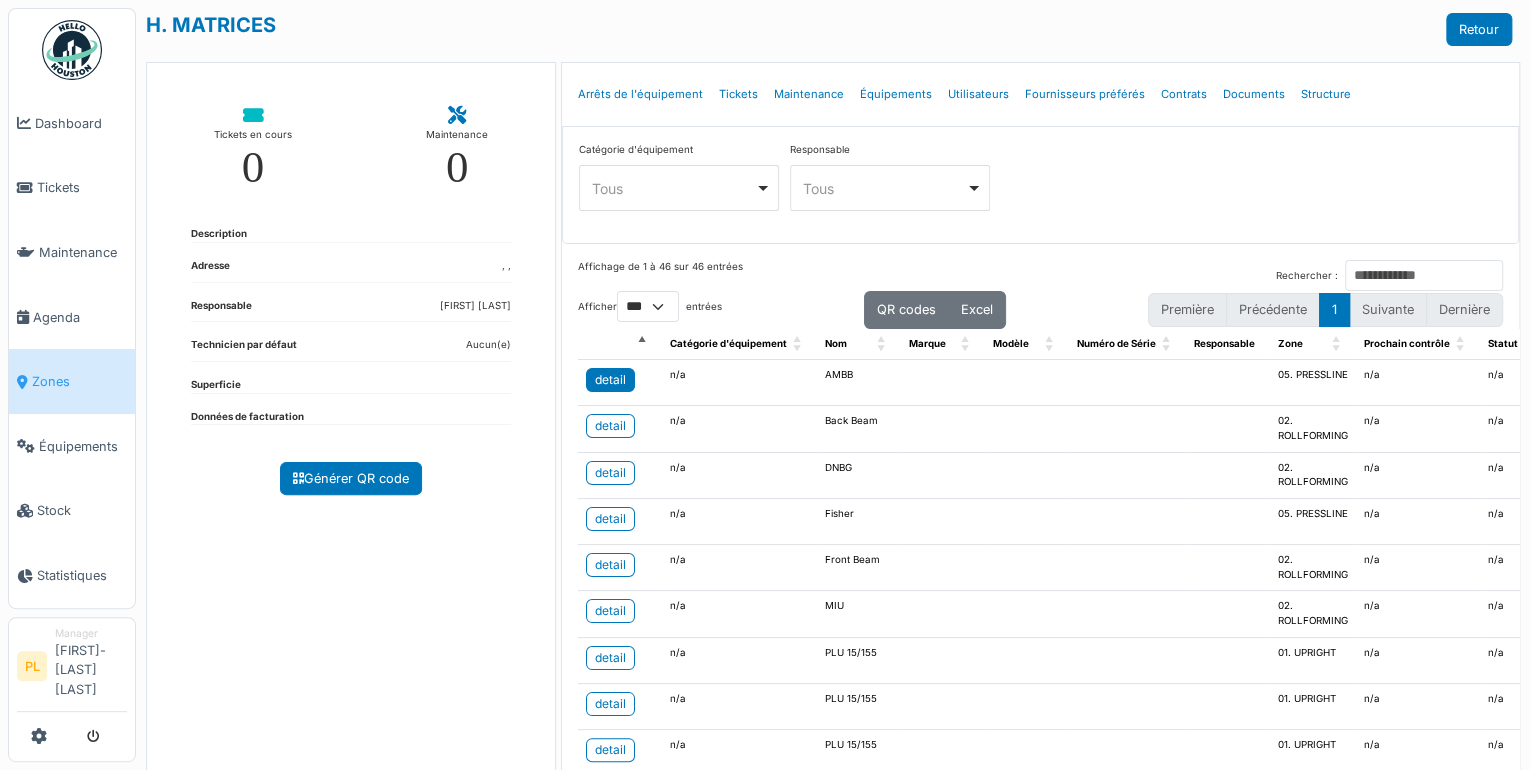 click on "detail" at bounding box center [610, 380] 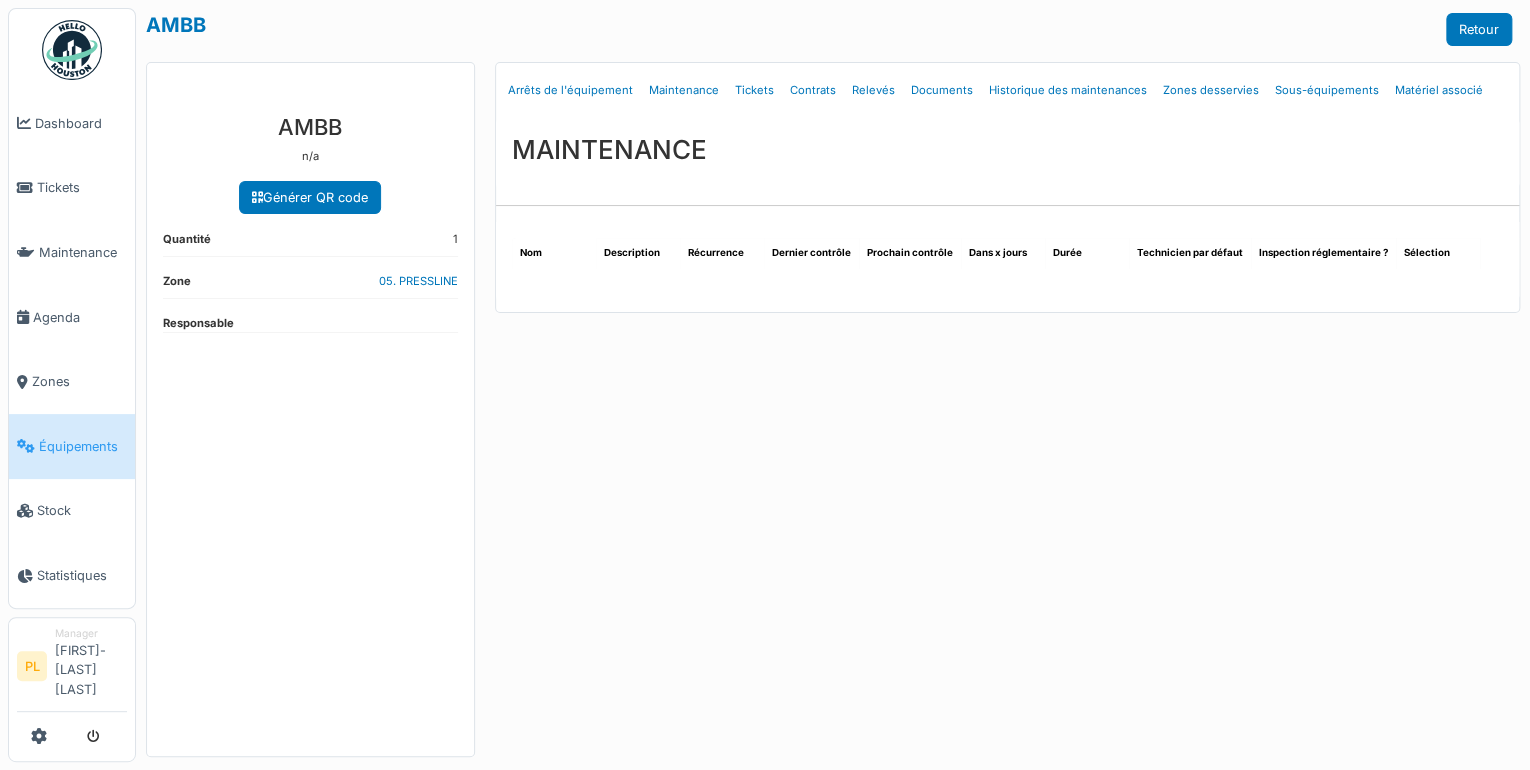 select on "***" 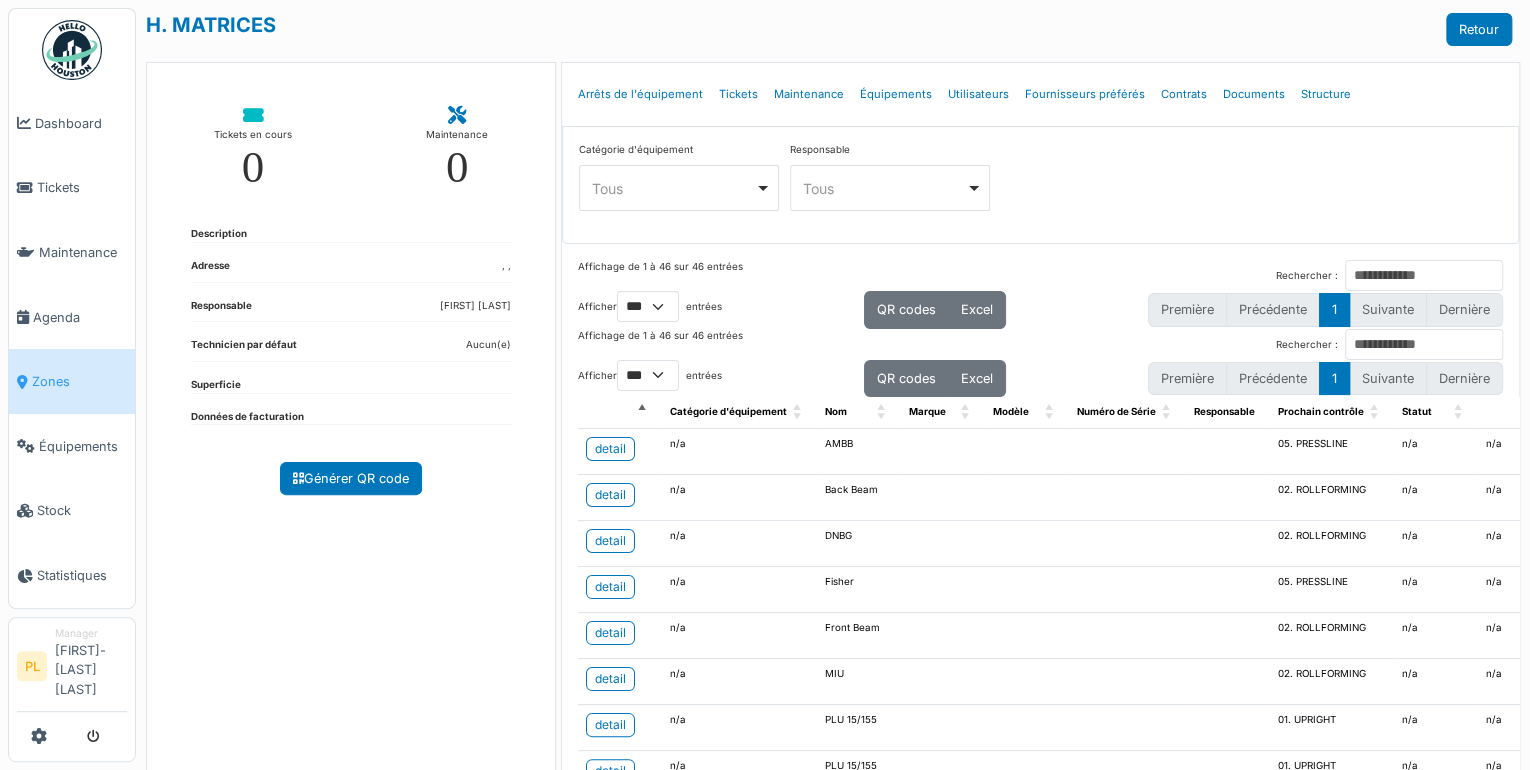 click at bounding box center (1127, 451) 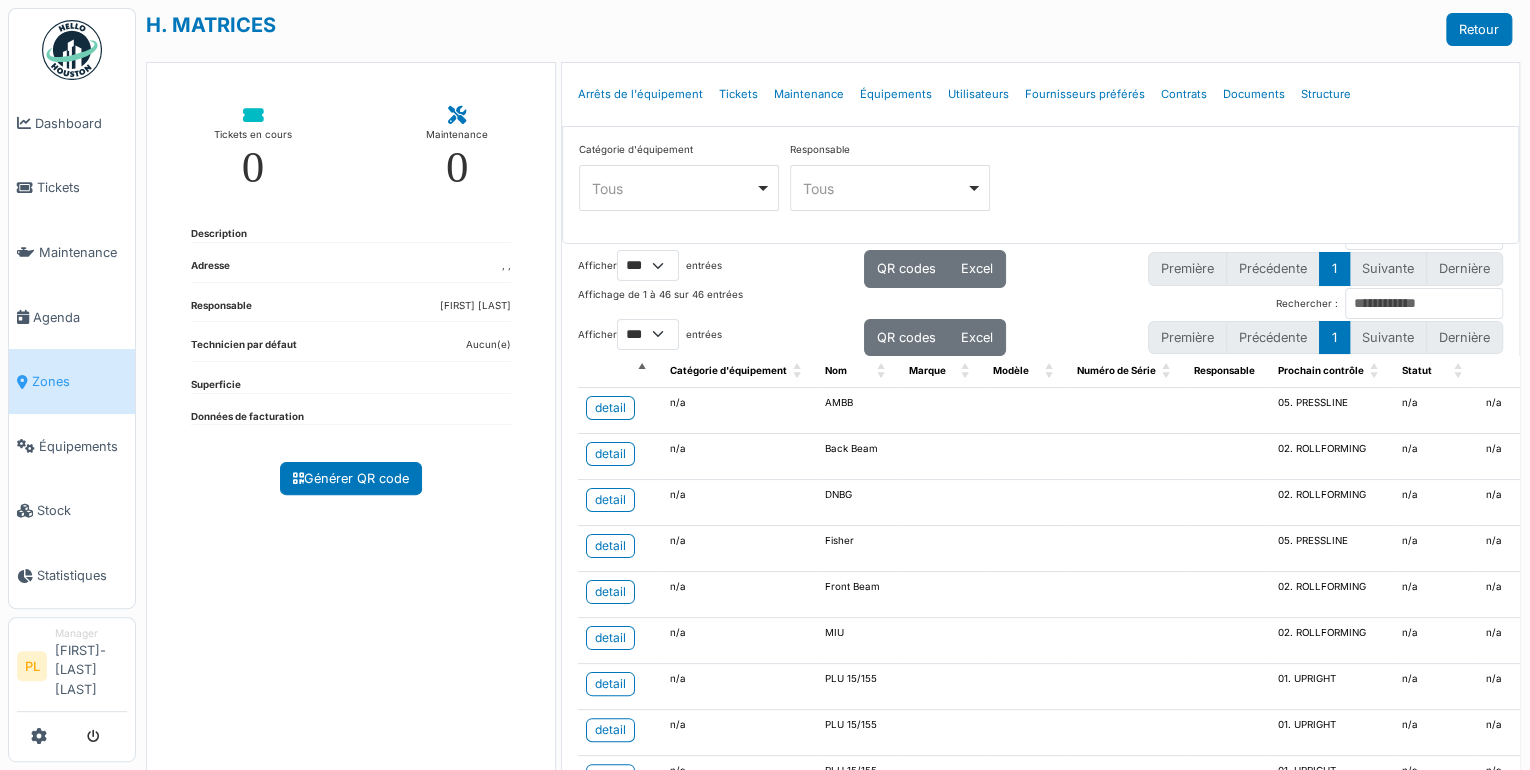 scroll, scrollTop: 0, scrollLeft: 0, axis: both 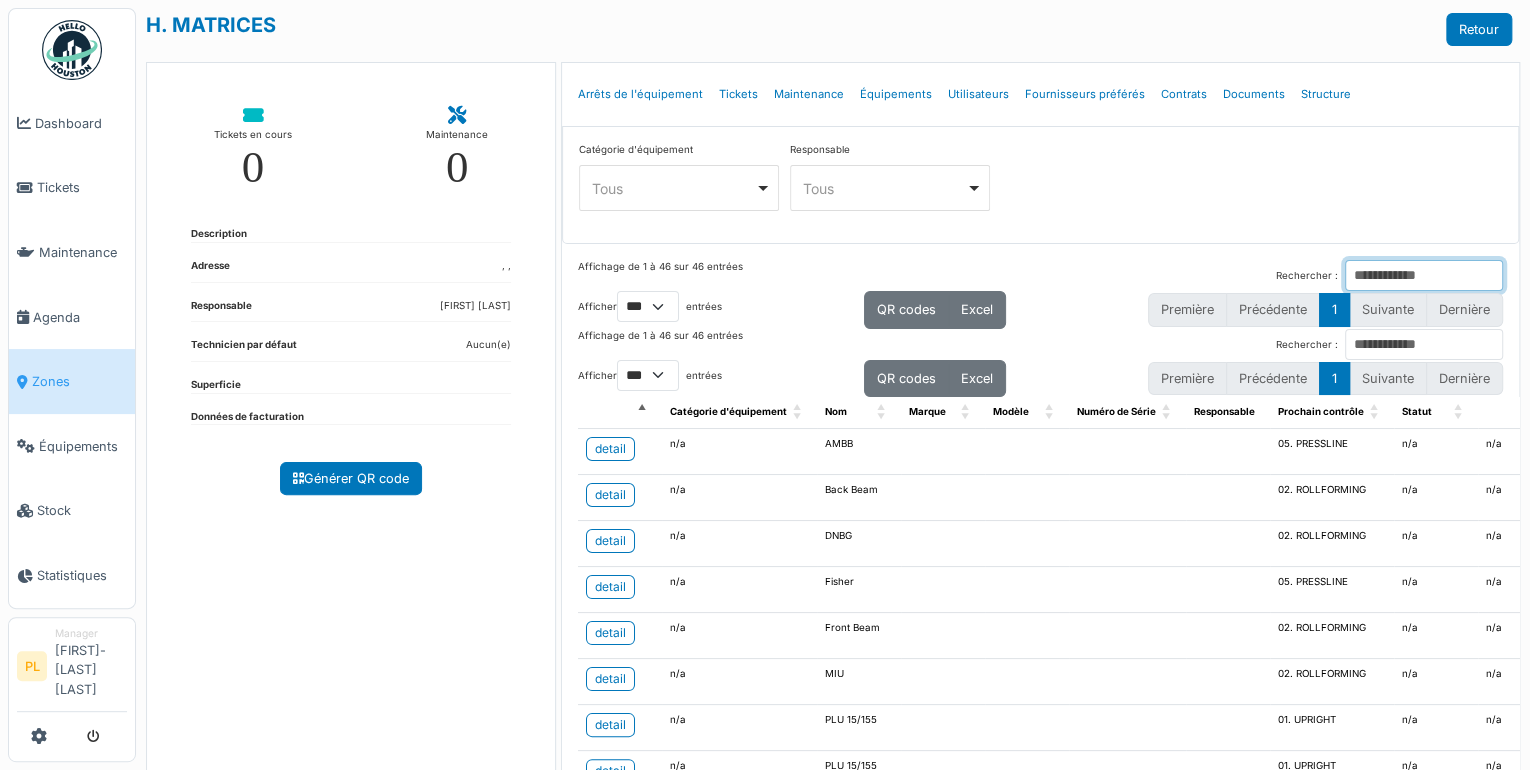 click on "Rechercher :" at bounding box center [1424, 275] 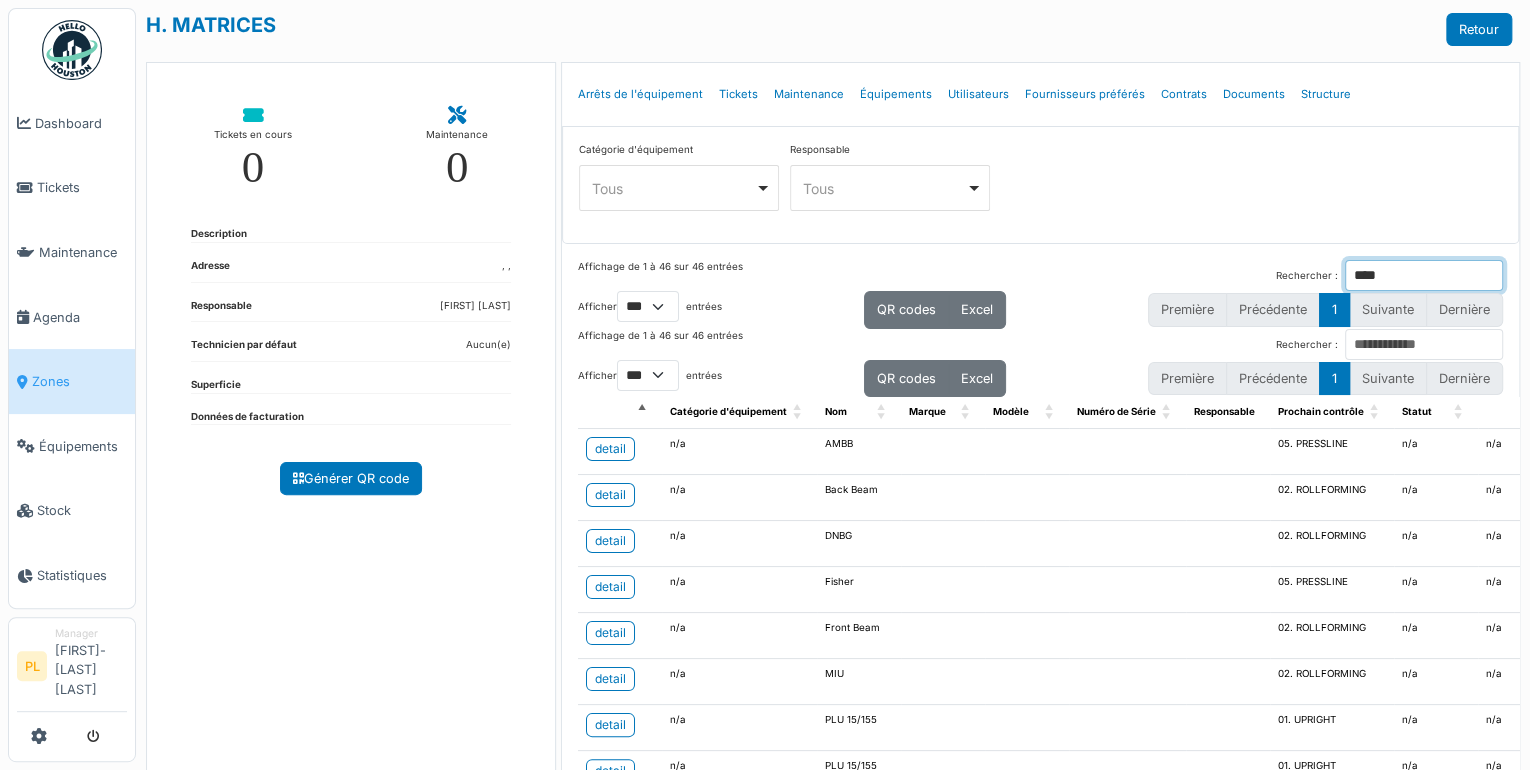 type on "****" 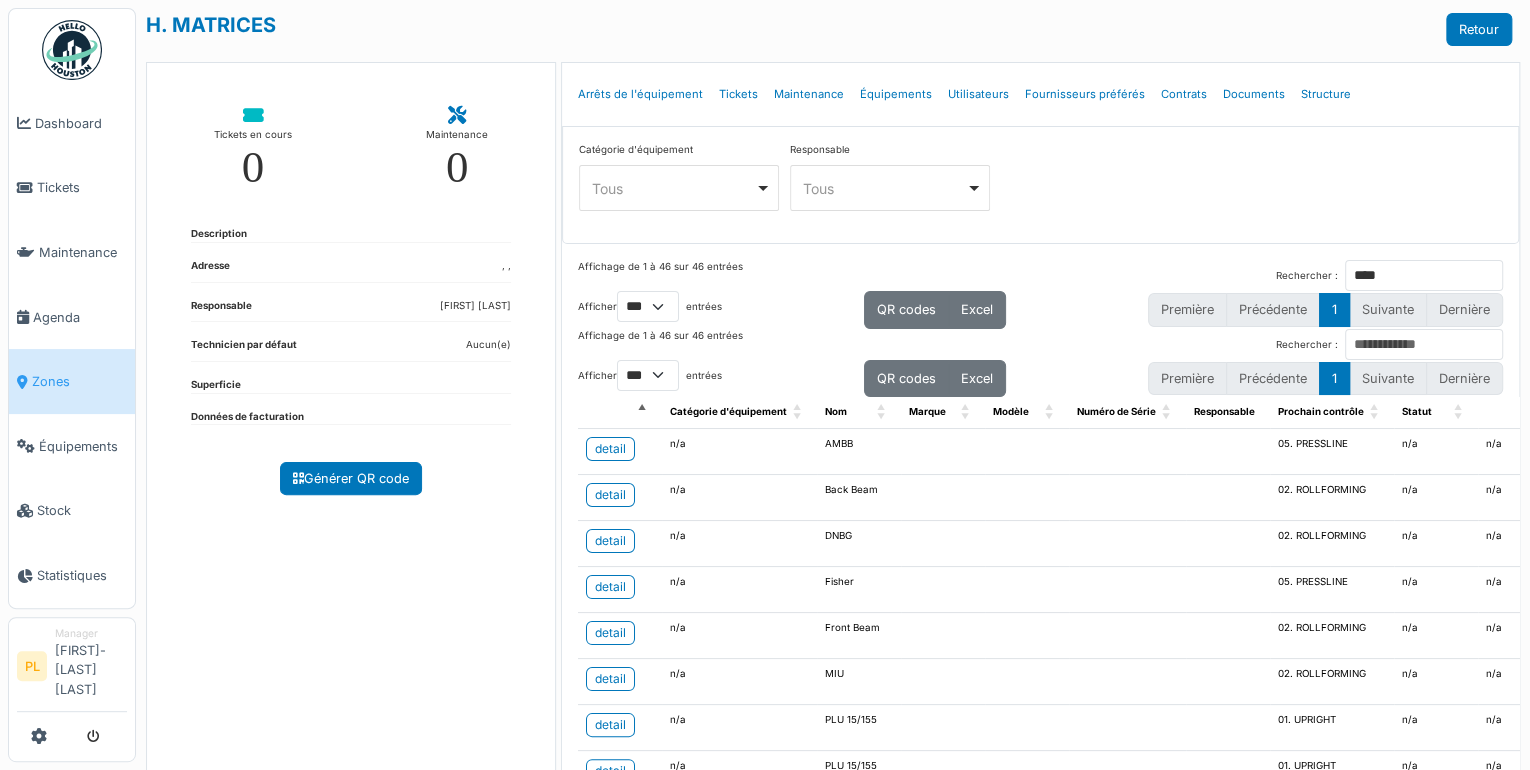 click on "Affichage de 1 à 46 sur 46 entrées Rechercher : **** Afficher  ** ** *** ***  entrées   QR codes   Excel   Première Précédente 1 Suivante Dernière Affichage de 1 à 46 sur 46 entrées Rechercher : Afficher  ** ** *** ***  entrées   QR codes   Excel   Première Précédente 1 Suivante Dernière
Catégorie d'équipement Nom Marque Modèle Numéro de Série Responsable  Prochain contrôle Statut   detail   n/a AMBB 05. PRESSLINE n/a n/a   detail   n/a Back Beam 02. ROLLFORMING n/a n/a   detail   n/a DNBG 02. ROLLFORMING n/a n/a   detail   n/a Fisher 05. PRESSLINE n/a n/a   detail   n/a Front Beam 02. ROLLFORMING n/a n/a   detail   n/a MIU 02. ROLLFORMING n/a n/a   detail   n/a PLU [NUMBER]/[NUMBER] 01. UPRIGHT n/a n/a   detail   n/a PLU [NUMBER]/[NUMBER] 01. UPRIGHT n/a n/a   detail   n/a PLU [NUMBER]/[NUMBER] 01. UPRIGHT n/a n/a   detail   n/a PLU [NUMBER] Denoo 01. UPRIGHT n/a n/a   detail   n/a PLU [NUMBER] 01. UPRIGHT n/a n/a   detail   n/a PLU [NUMBER] Denoo PLU [NUMBER] n/a n/a   detail   n/a PLU [NUMBER] SQUARE 01. UPRIGHT n/a" at bounding box center (1040, 519) 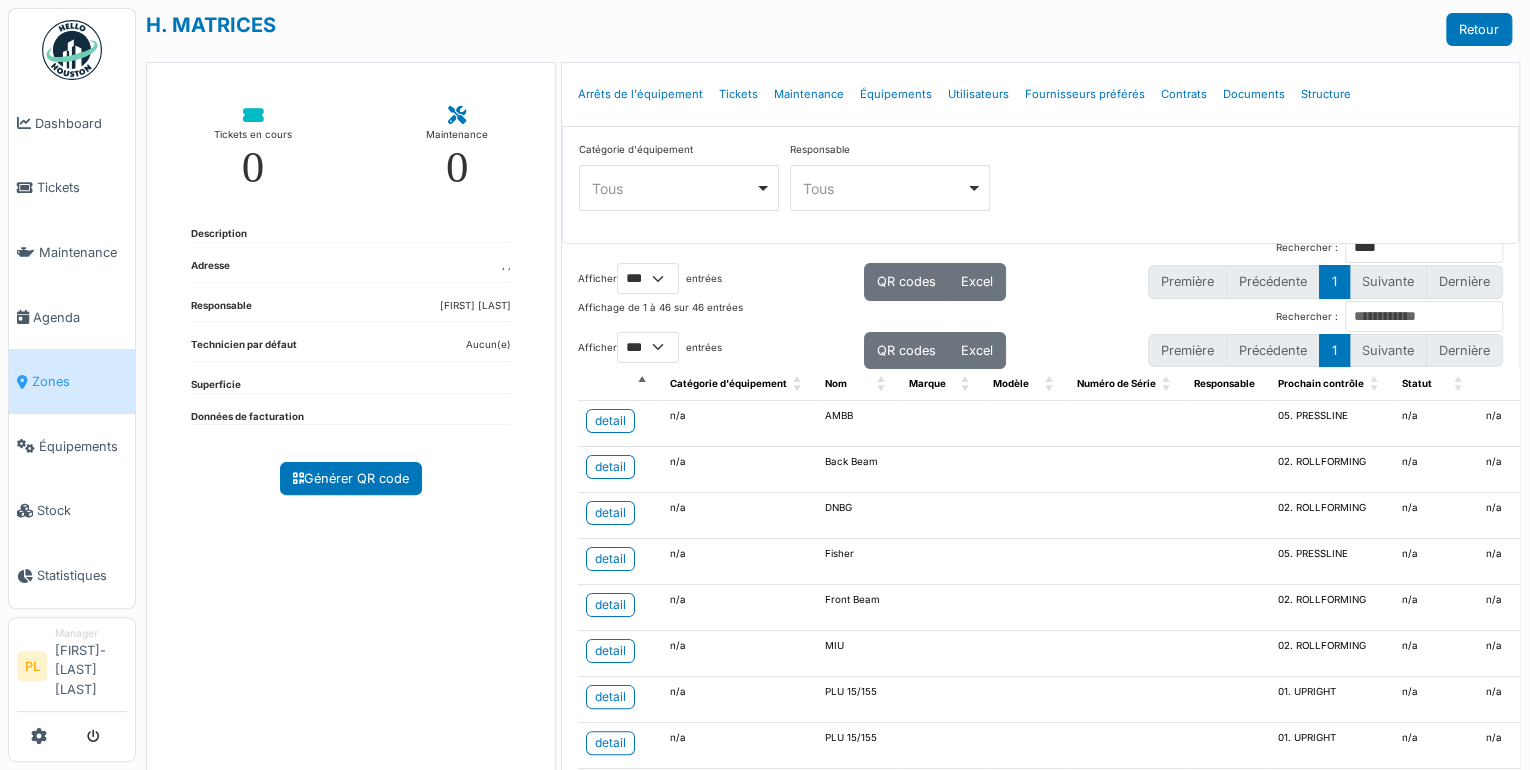 scroll, scrollTop: 0, scrollLeft: 0, axis: both 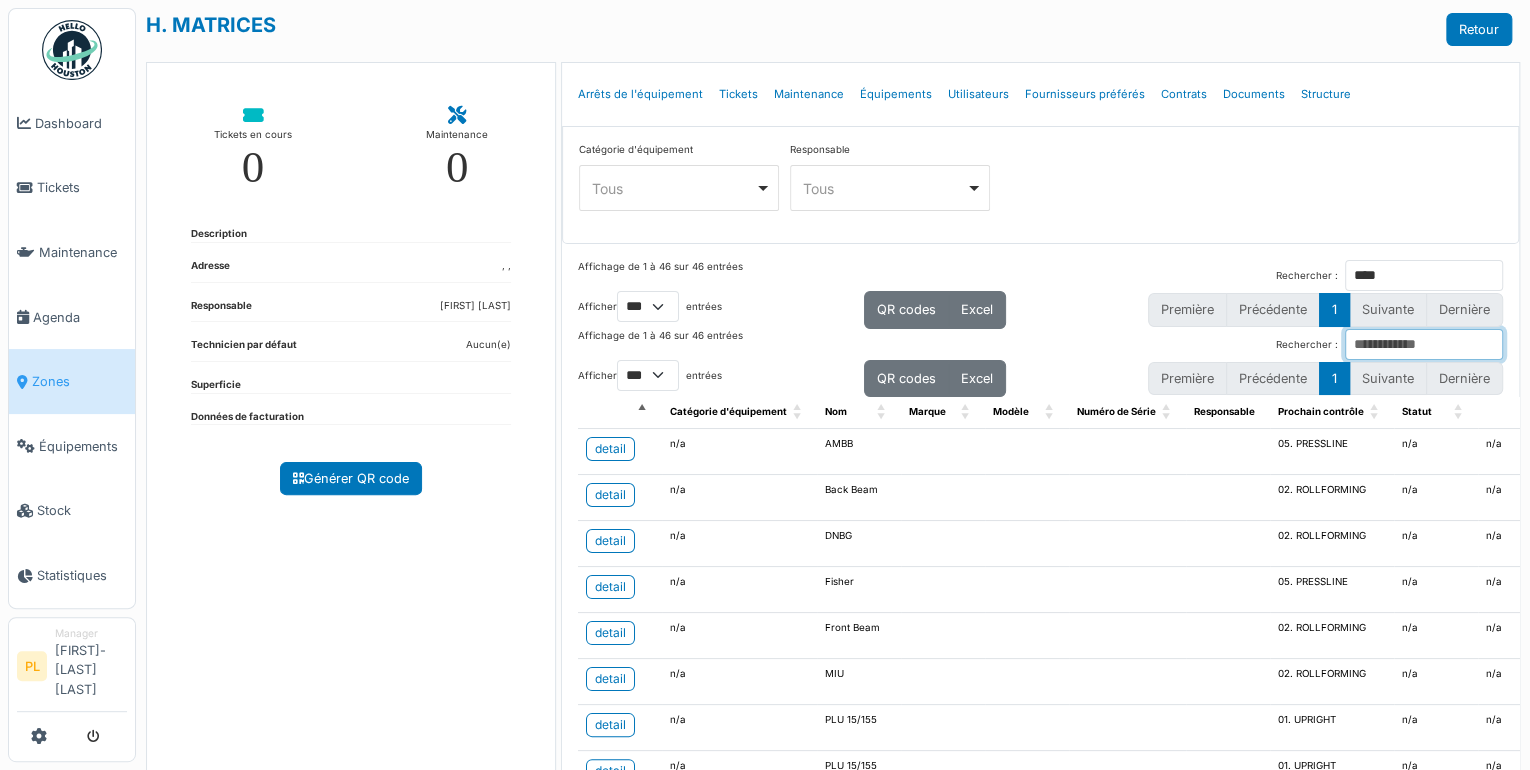 drag, startPoint x: 1327, startPoint y: 340, endPoint x: 1010, endPoint y: 310, distance: 318.41638 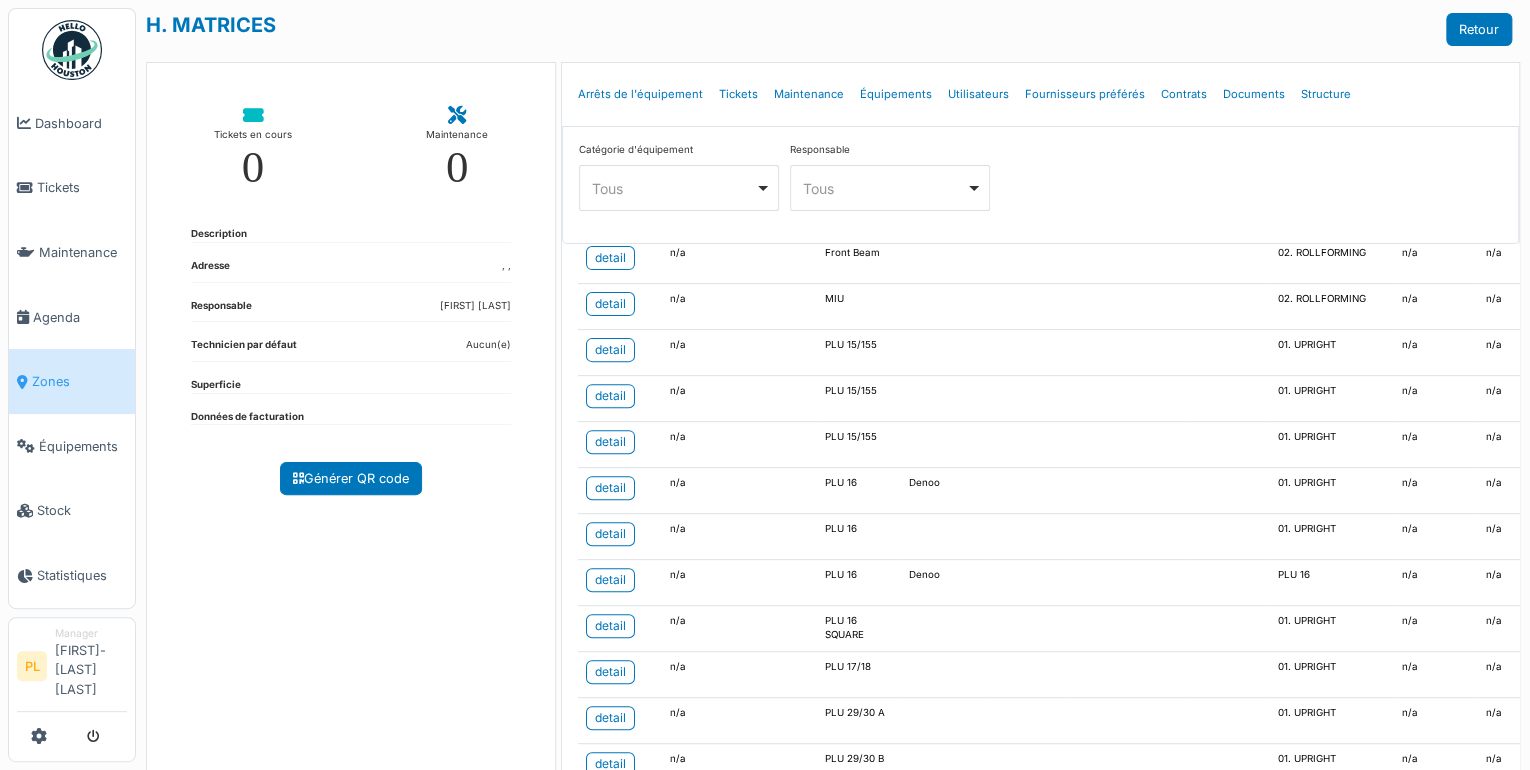 scroll, scrollTop: 320, scrollLeft: 0, axis: vertical 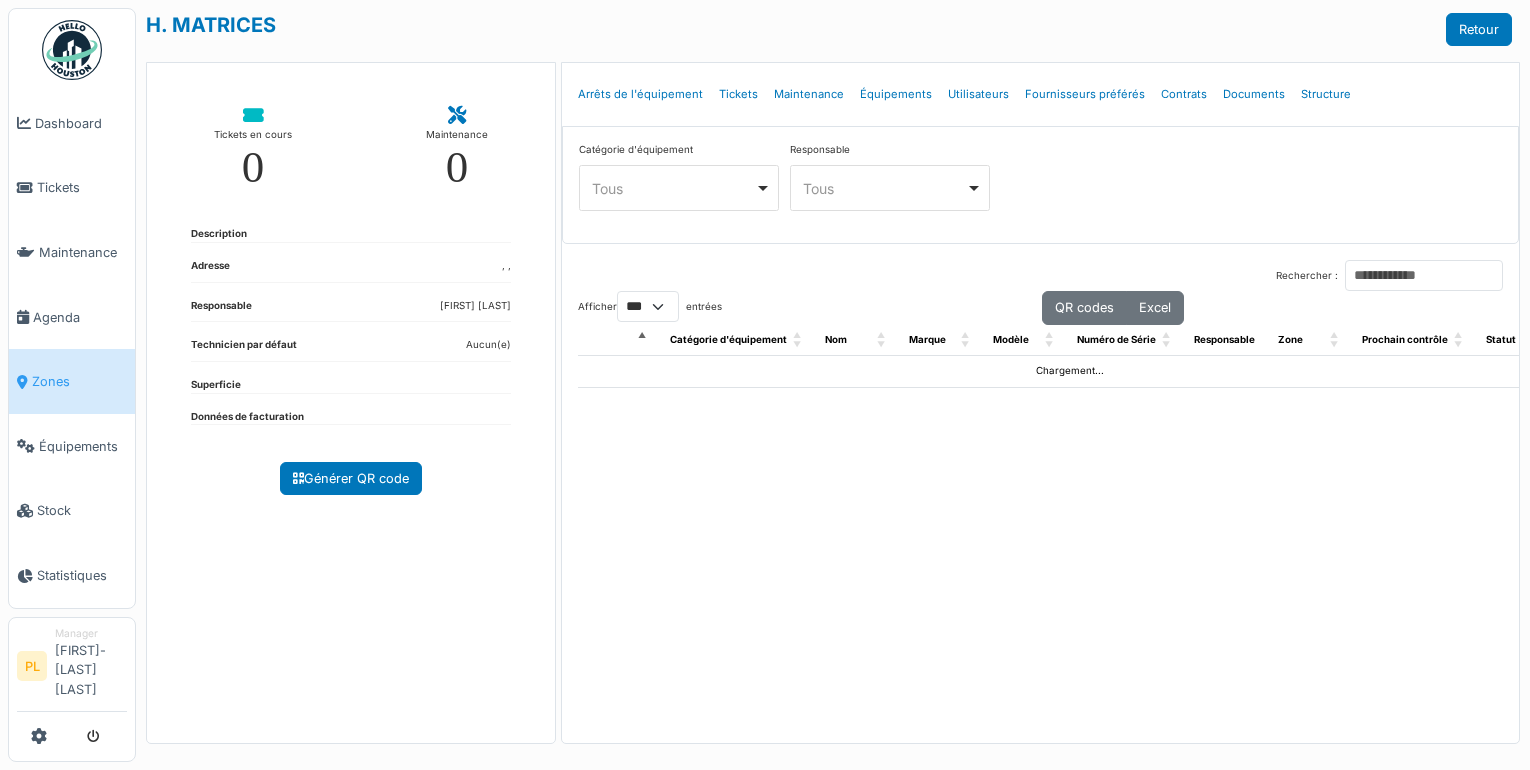 select on "***" 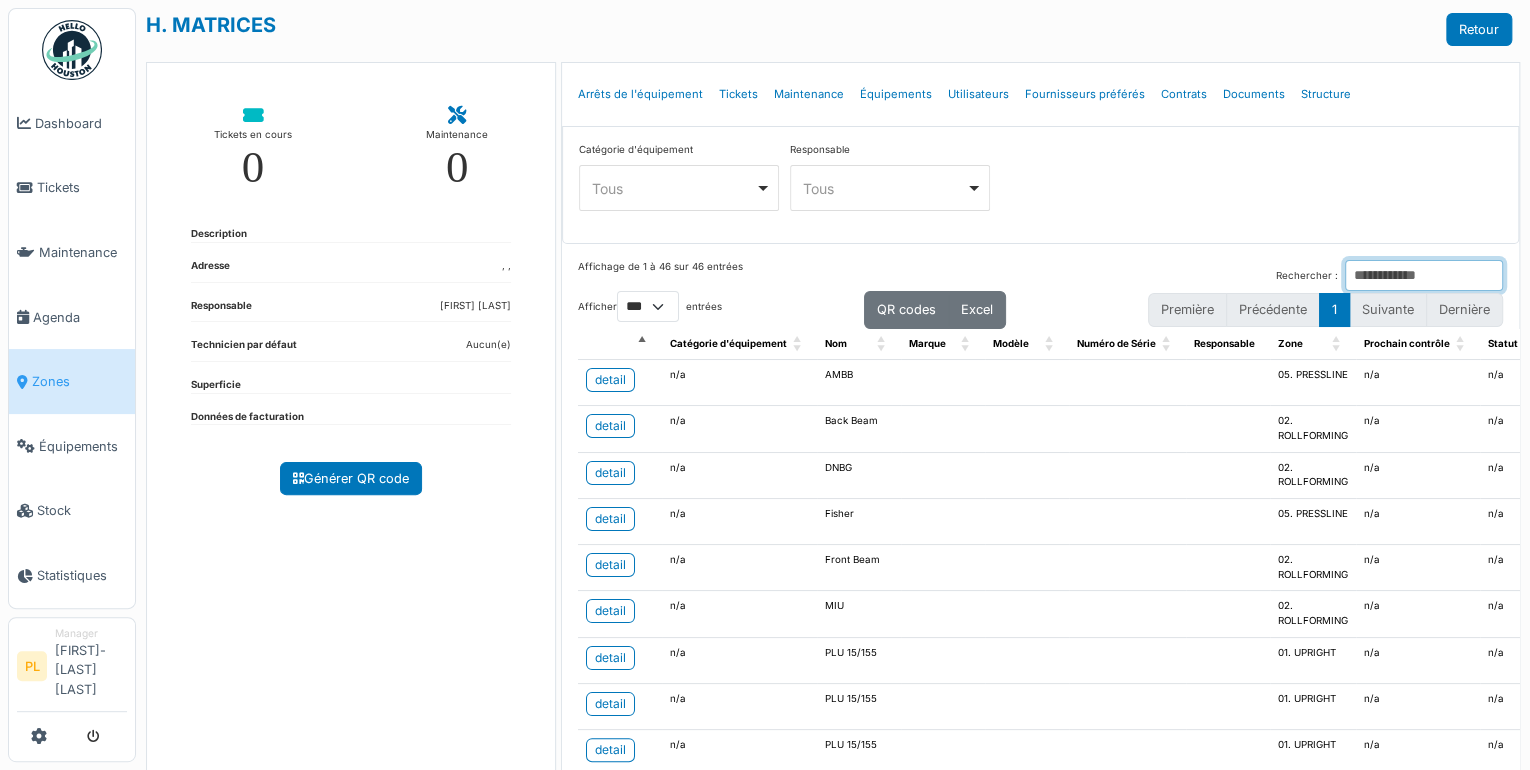 click on "Rechercher :" at bounding box center (1424, 275) 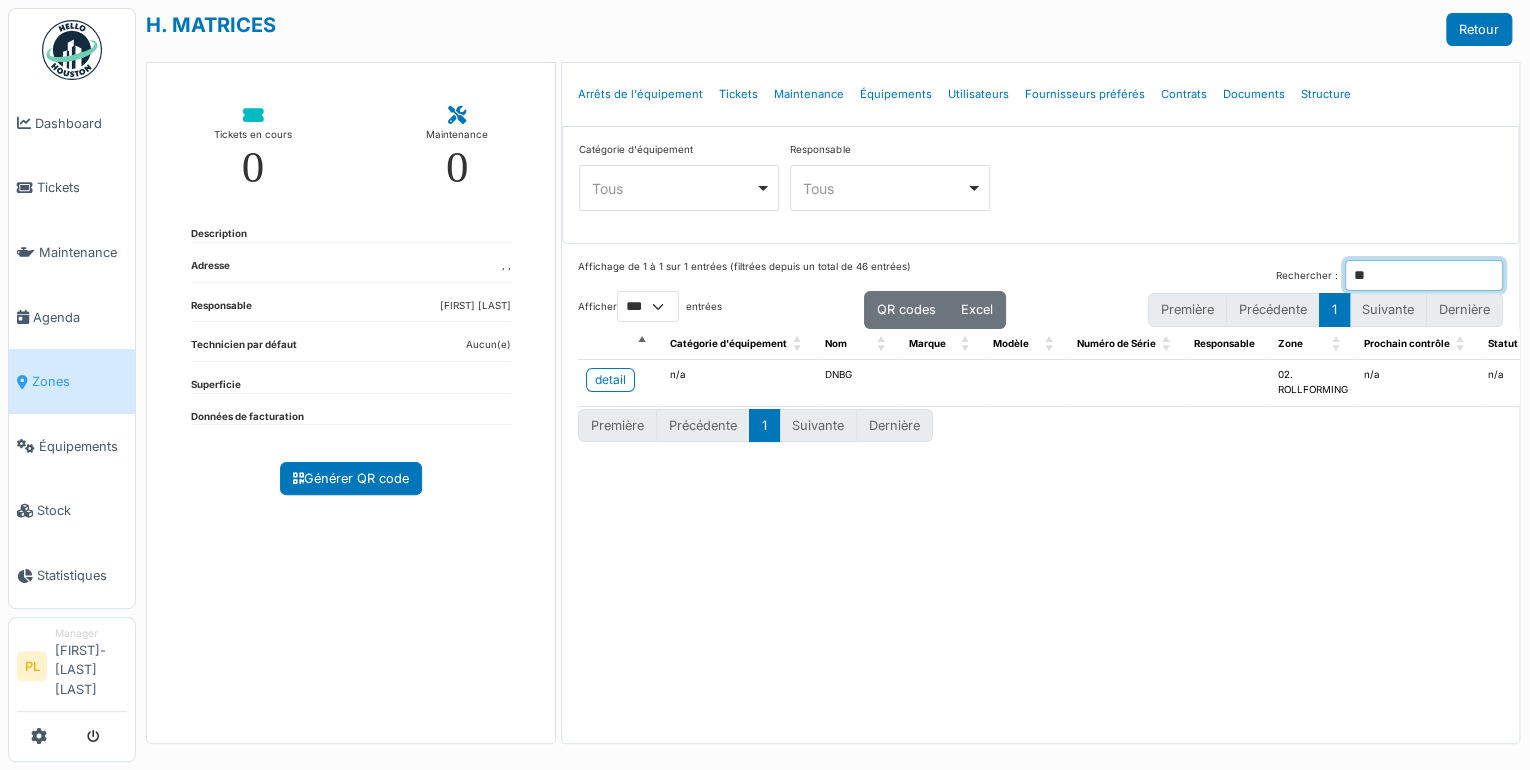 type on "*" 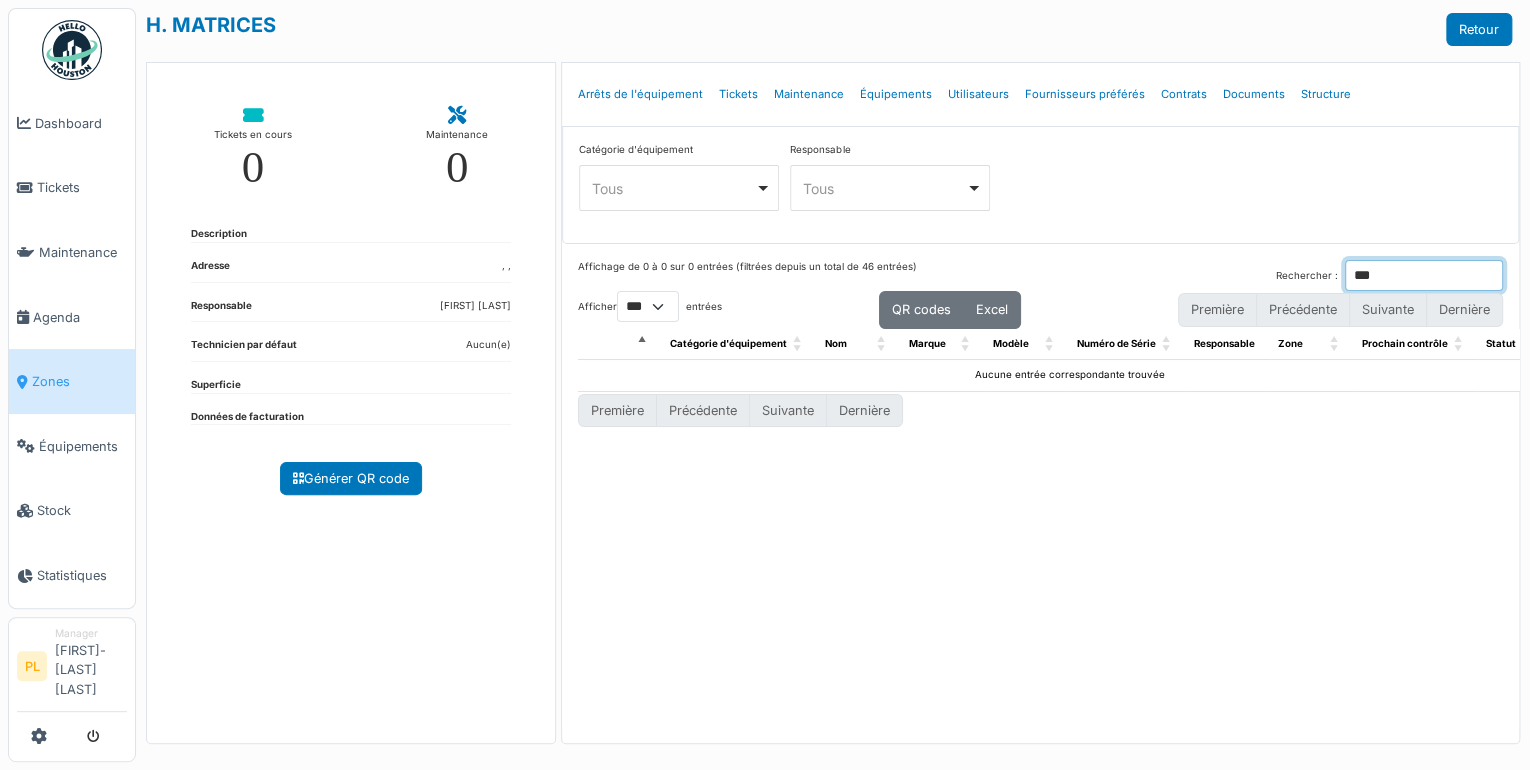 type on "**" 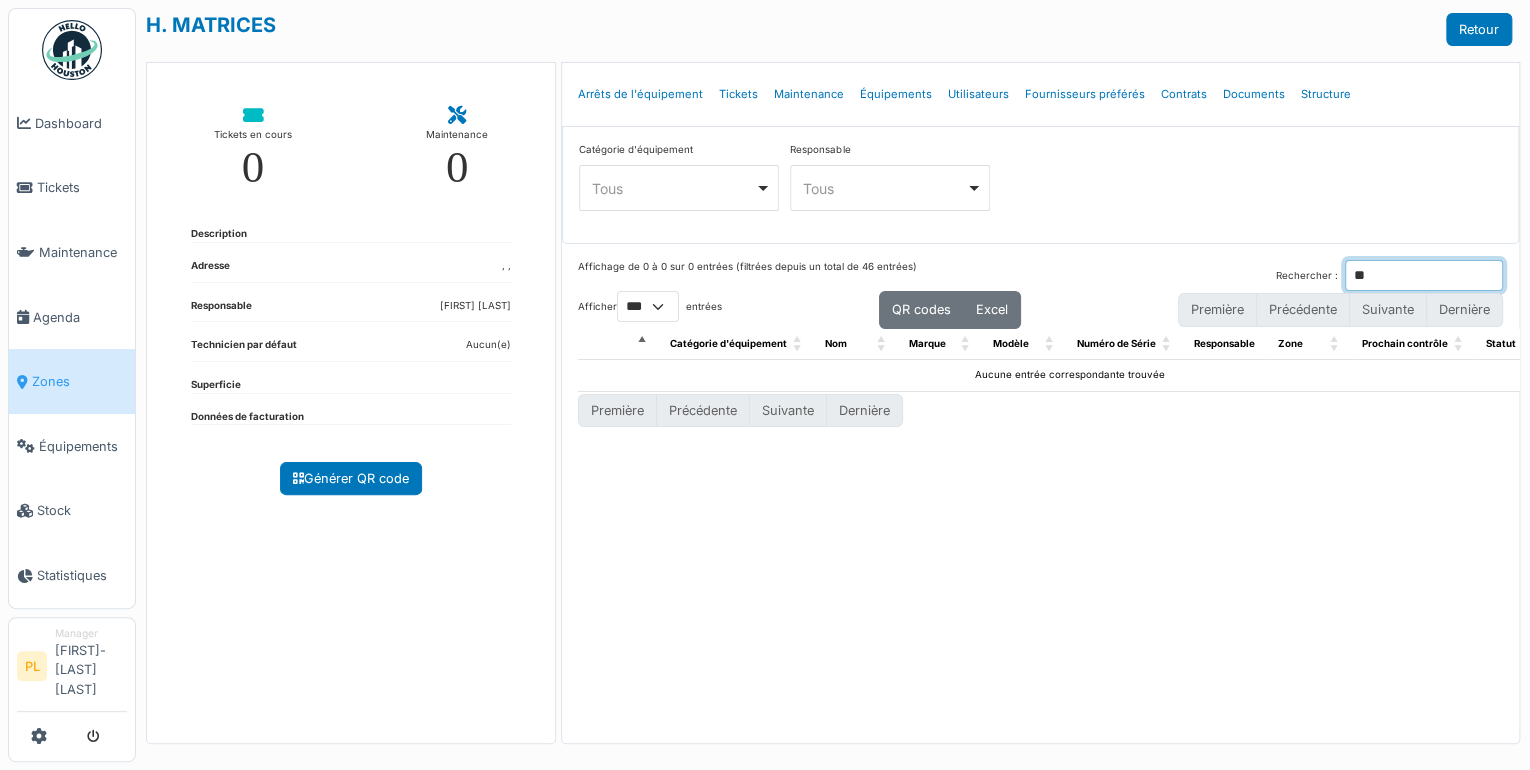 click on "**" at bounding box center (1424, 275) 